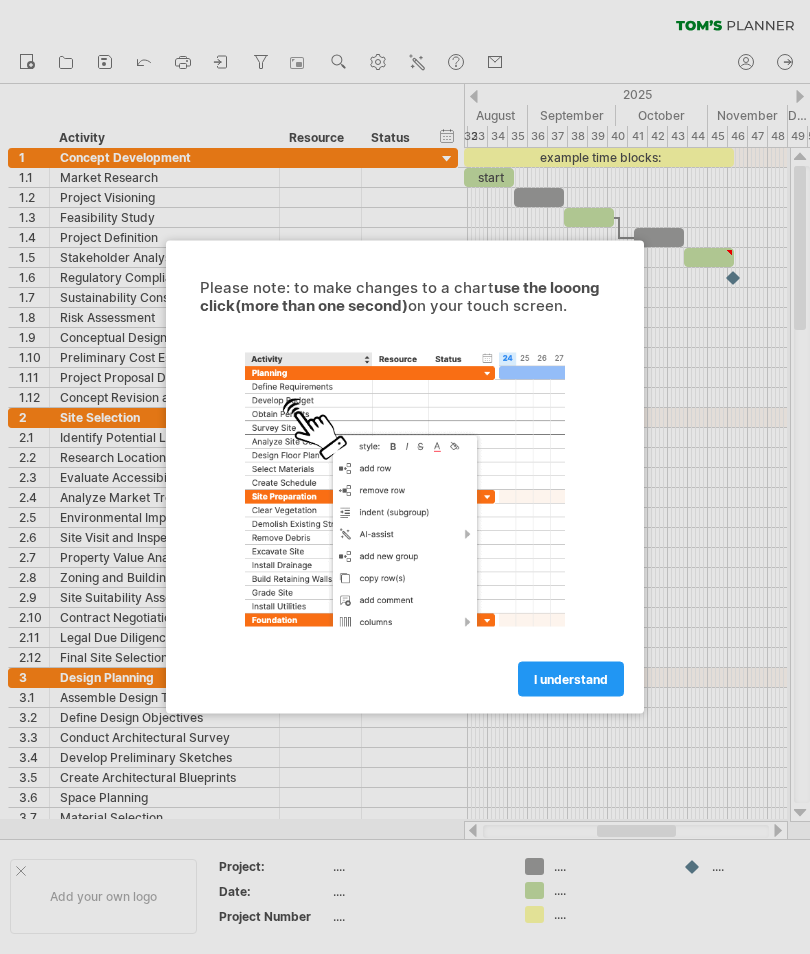scroll, scrollTop: 0, scrollLeft: 0, axis: both 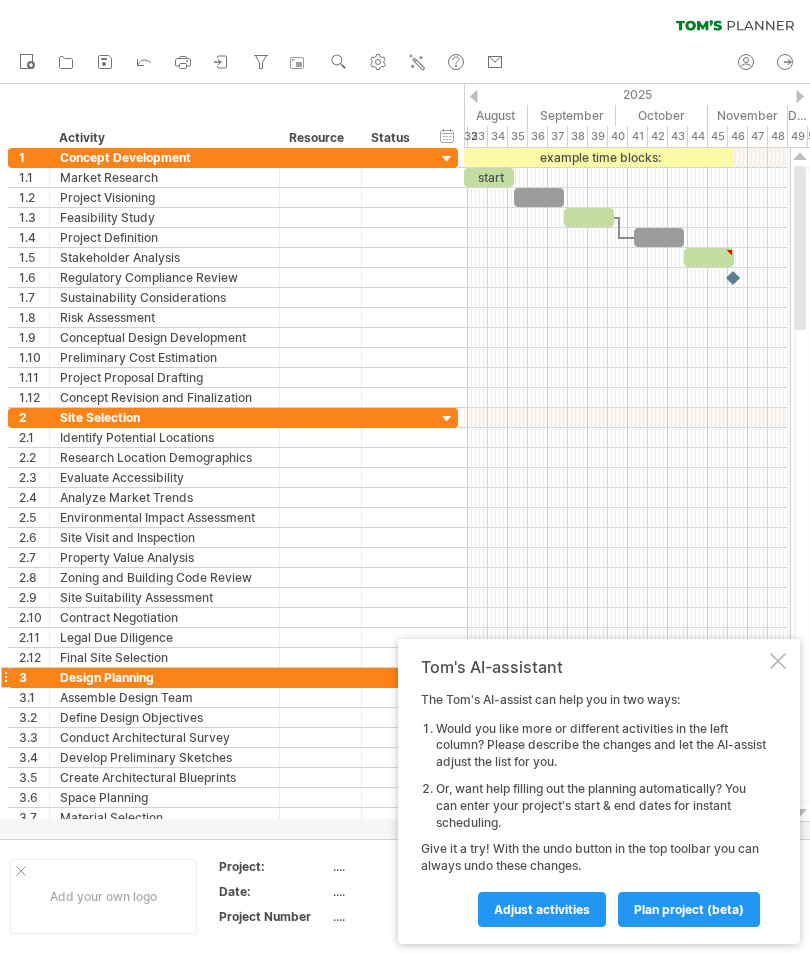 click at bounding box center [778, 661] 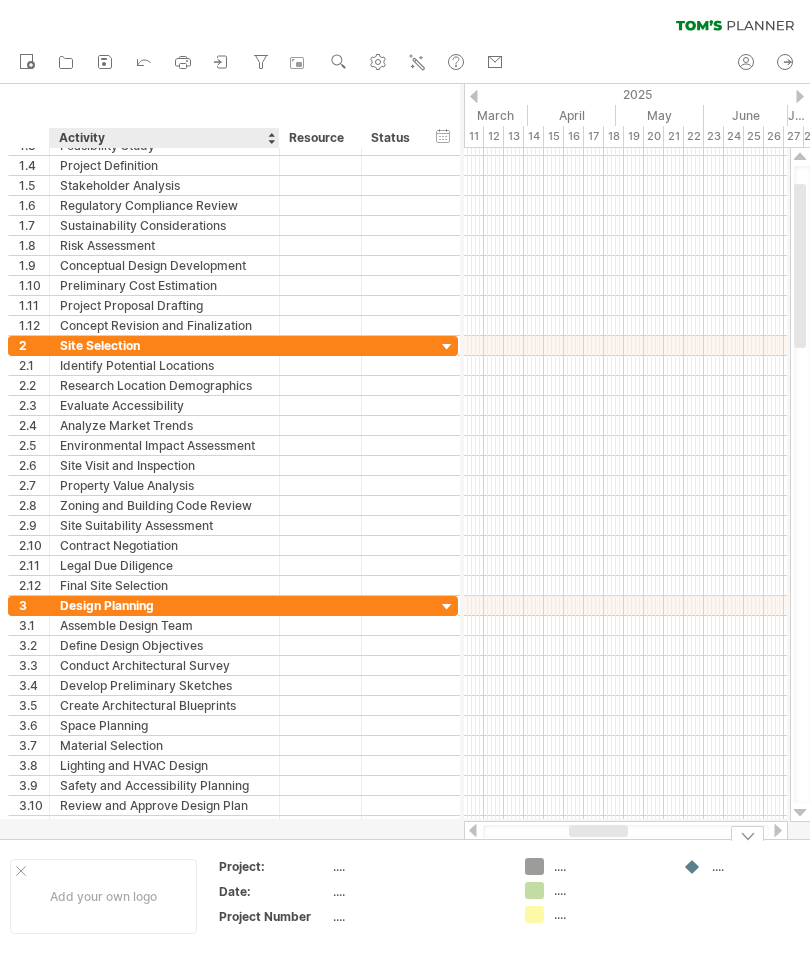 click on "Add your own logo" at bounding box center [103, 896] 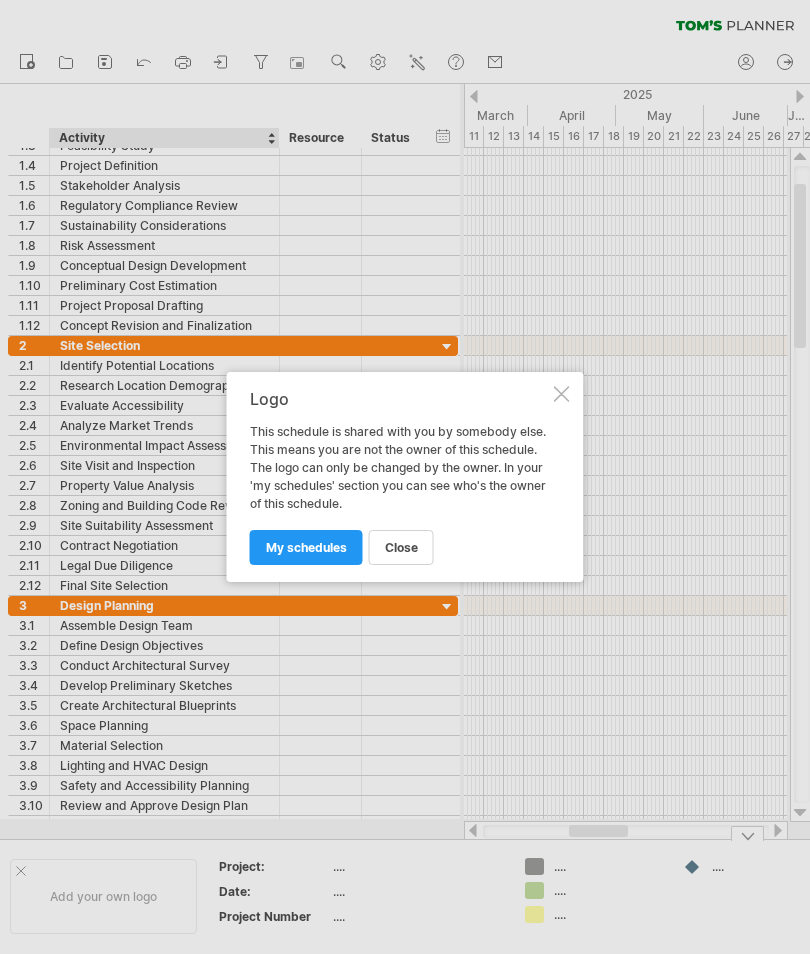 click on "my schedules" at bounding box center (306, 547) 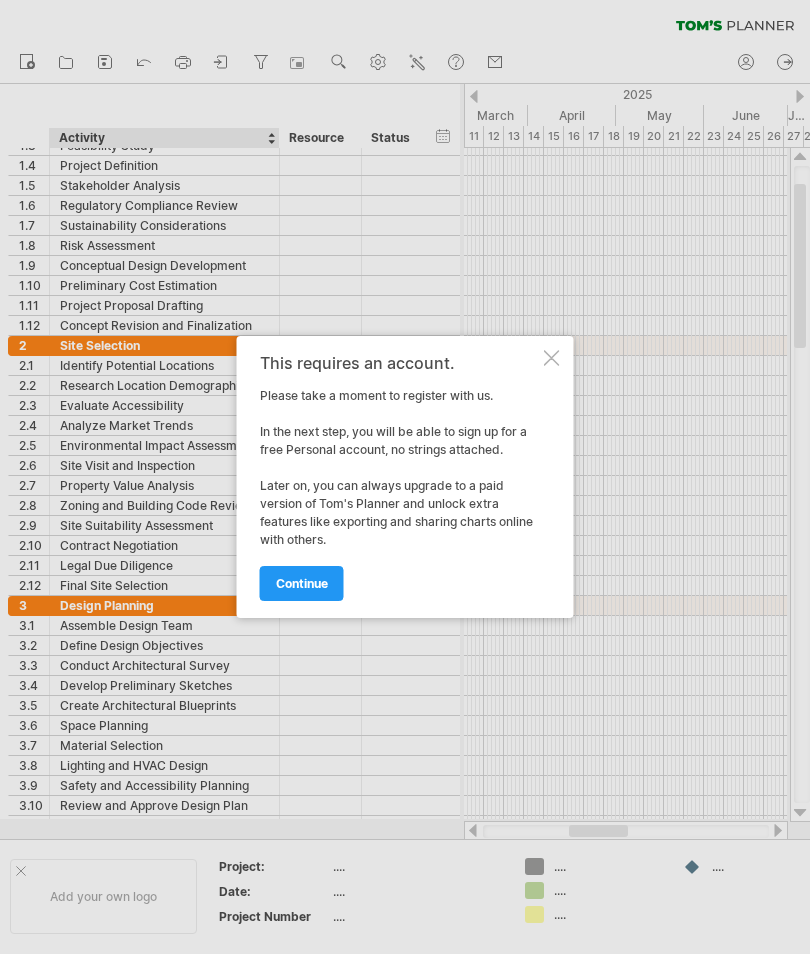 click on "continue" at bounding box center [302, 583] 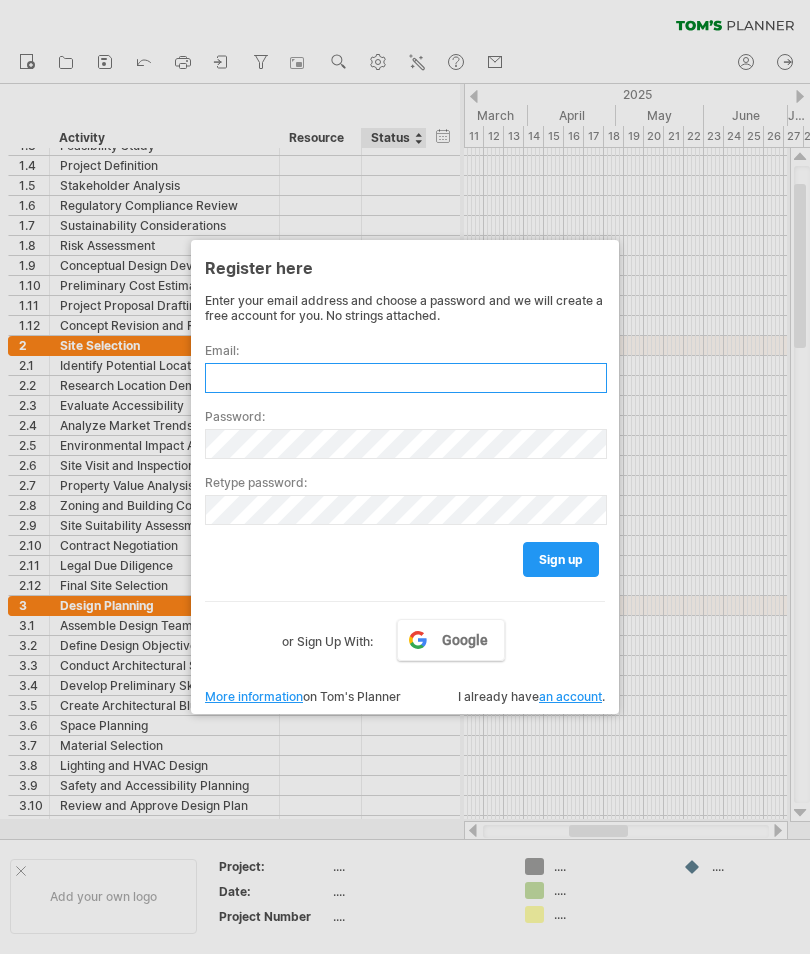 click at bounding box center [406, 378] 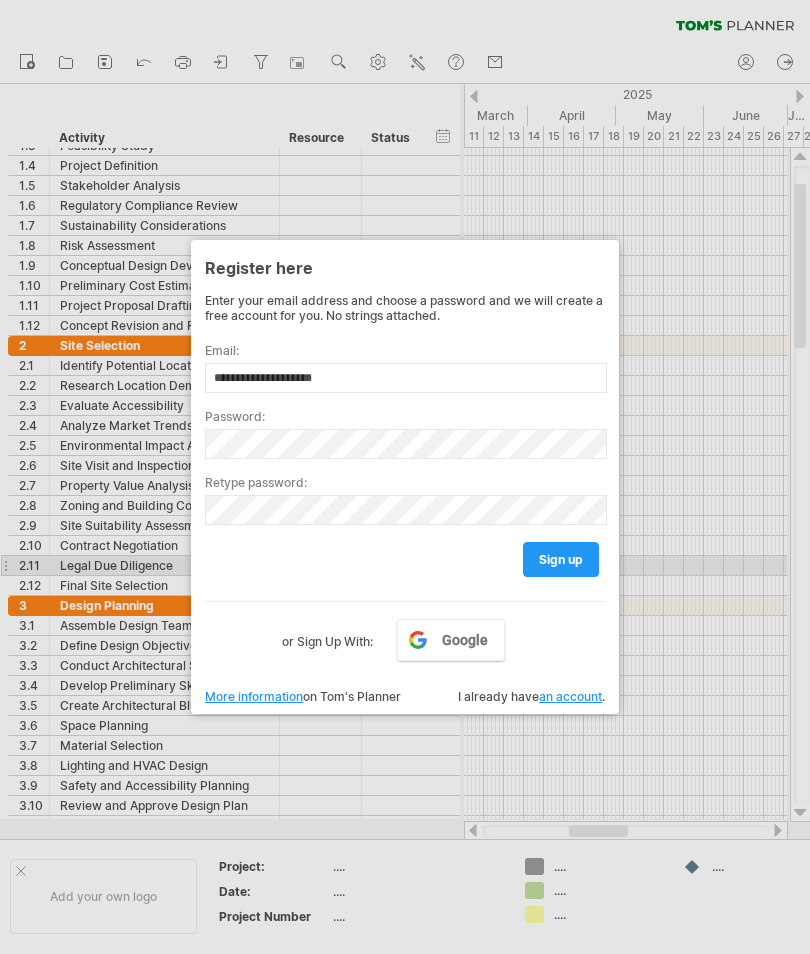 click on "sign up" at bounding box center (561, 559) 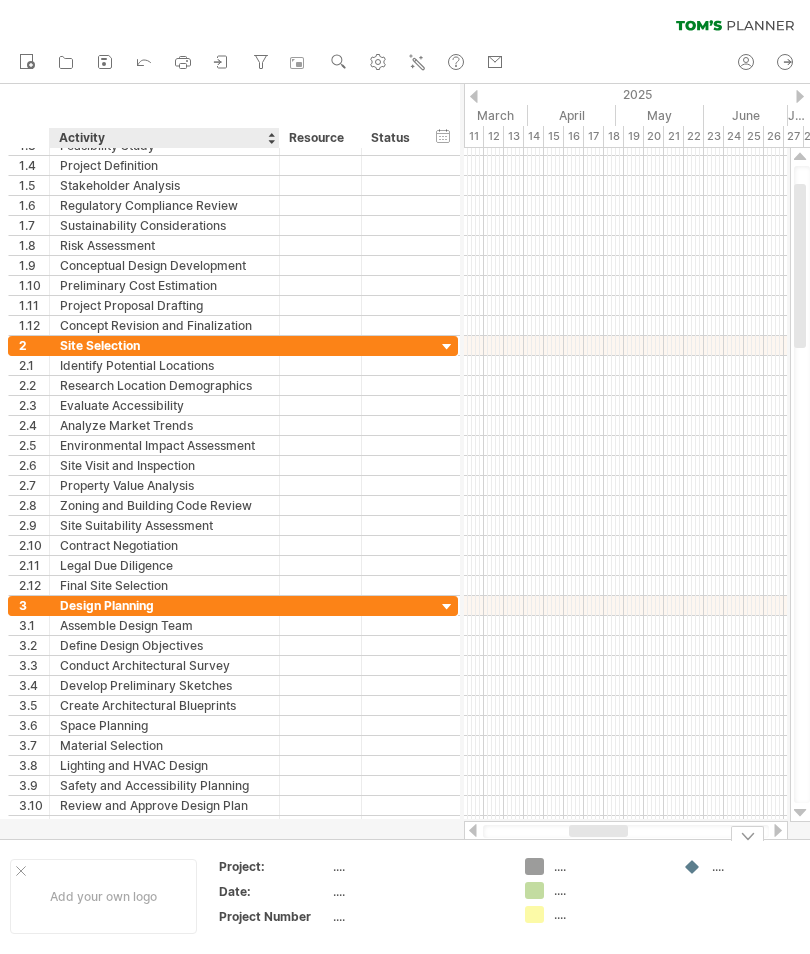 click on "Add your own logo" at bounding box center (103, 896) 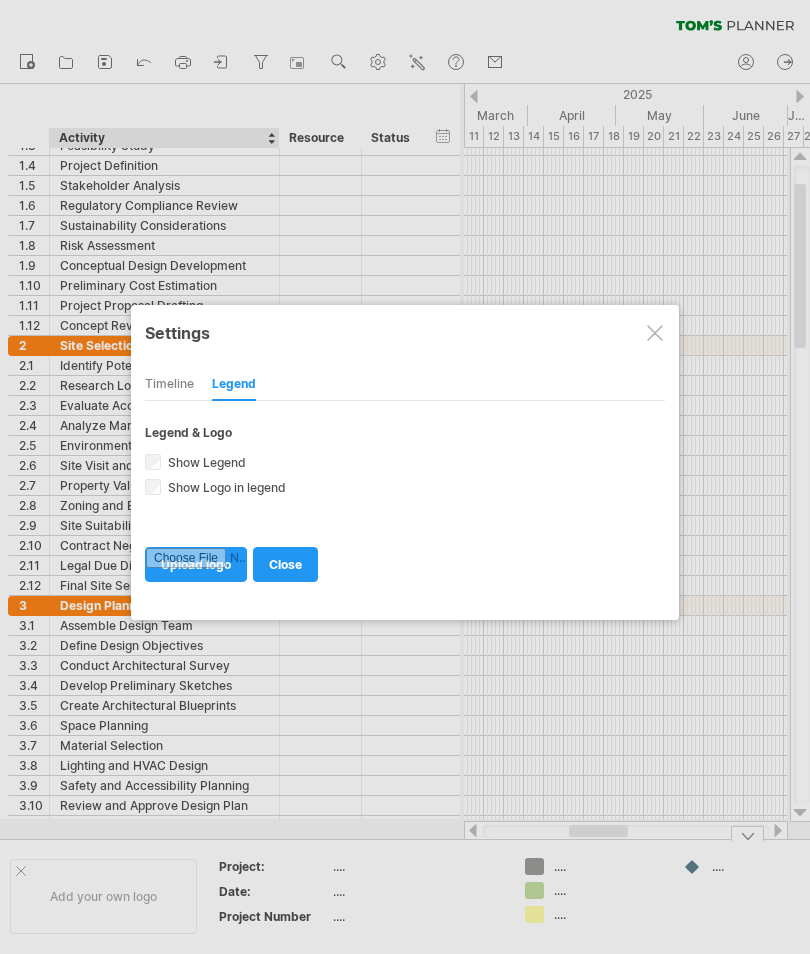 click on "close" at bounding box center [285, 564] 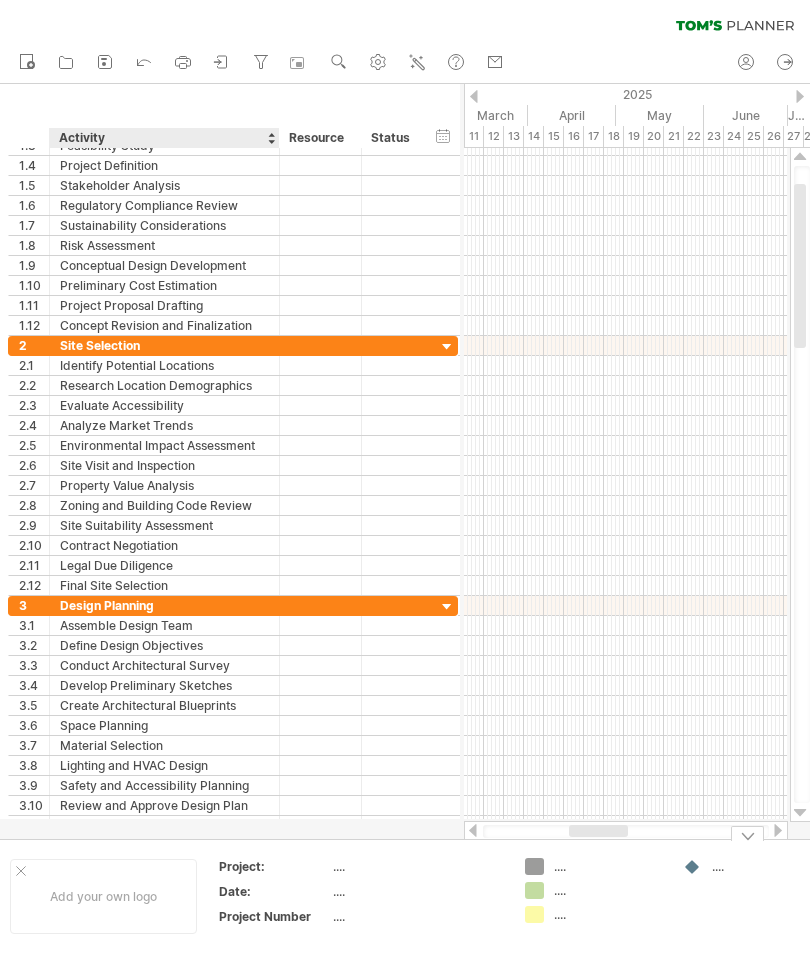 click on "Project:" at bounding box center [274, 866] 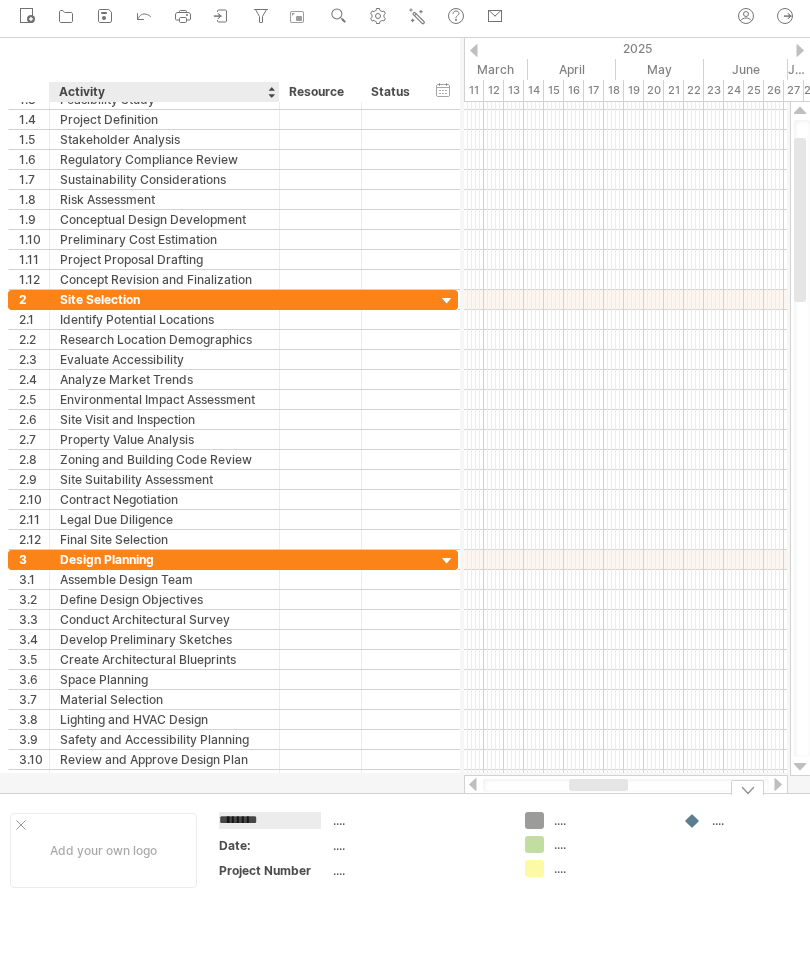 scroll, scrollTop: 0, scrollLeft: 0, axis: both 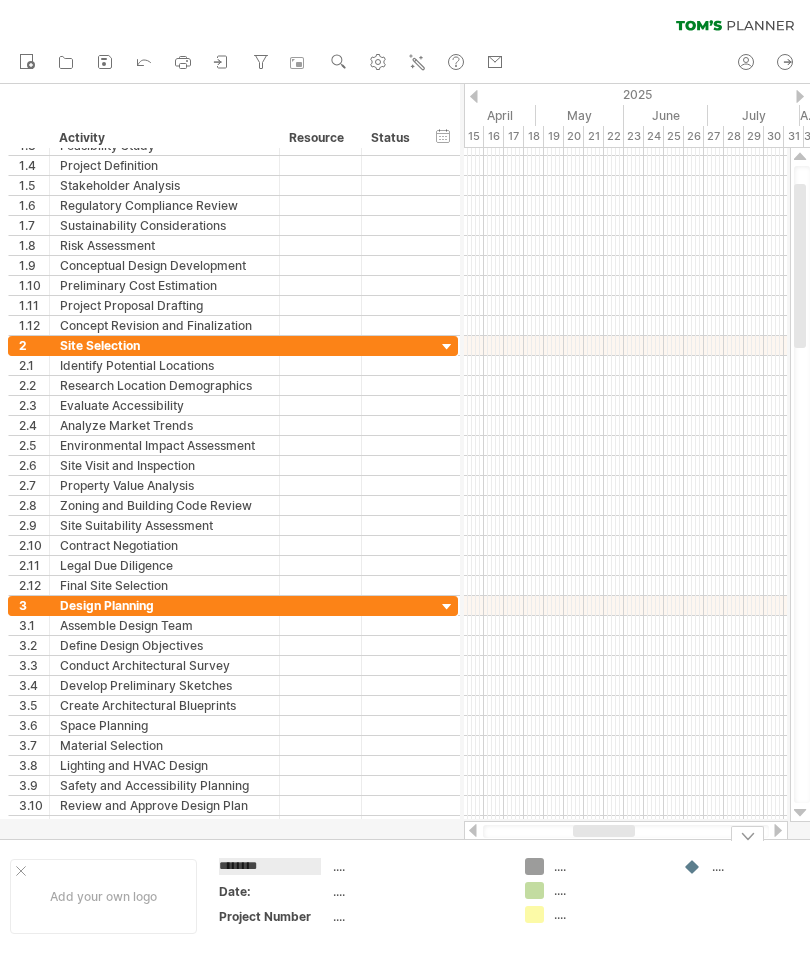 click at bounding box center [625, 166] 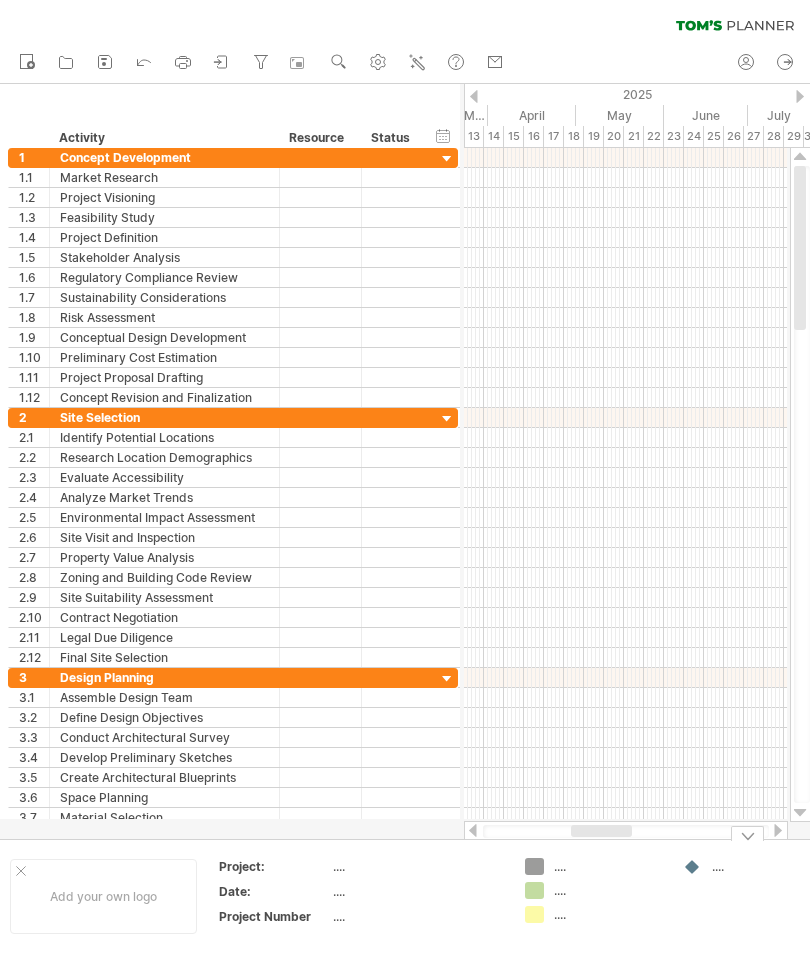 click at bounding box center (625, 158) 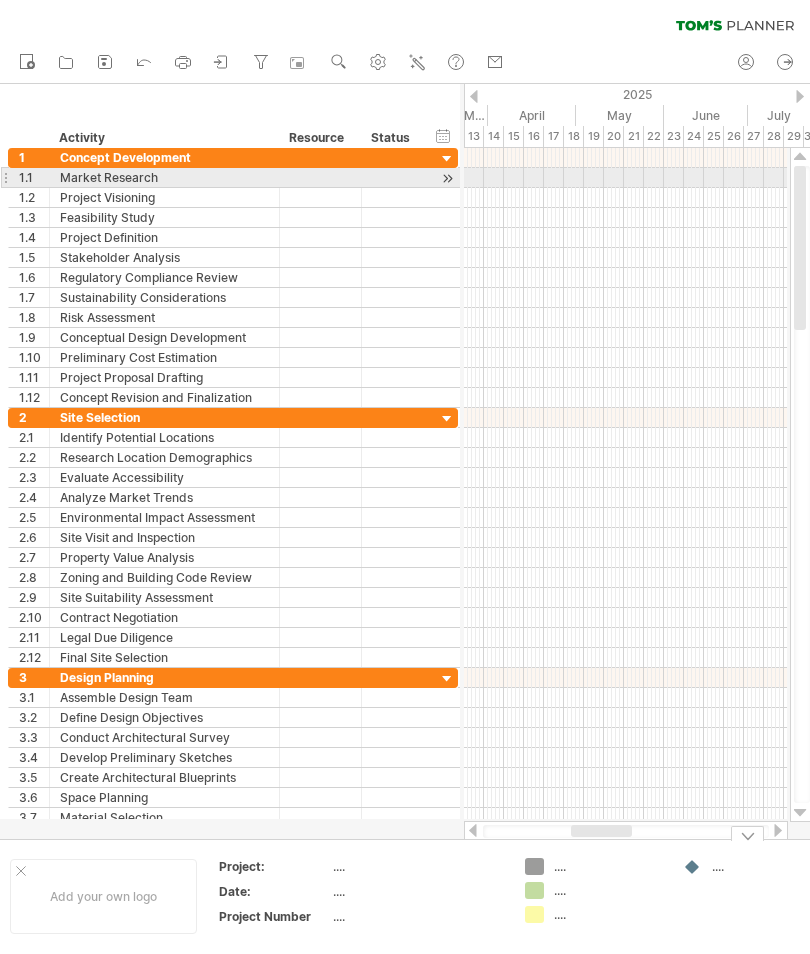 click at bounding box center [625, 178] 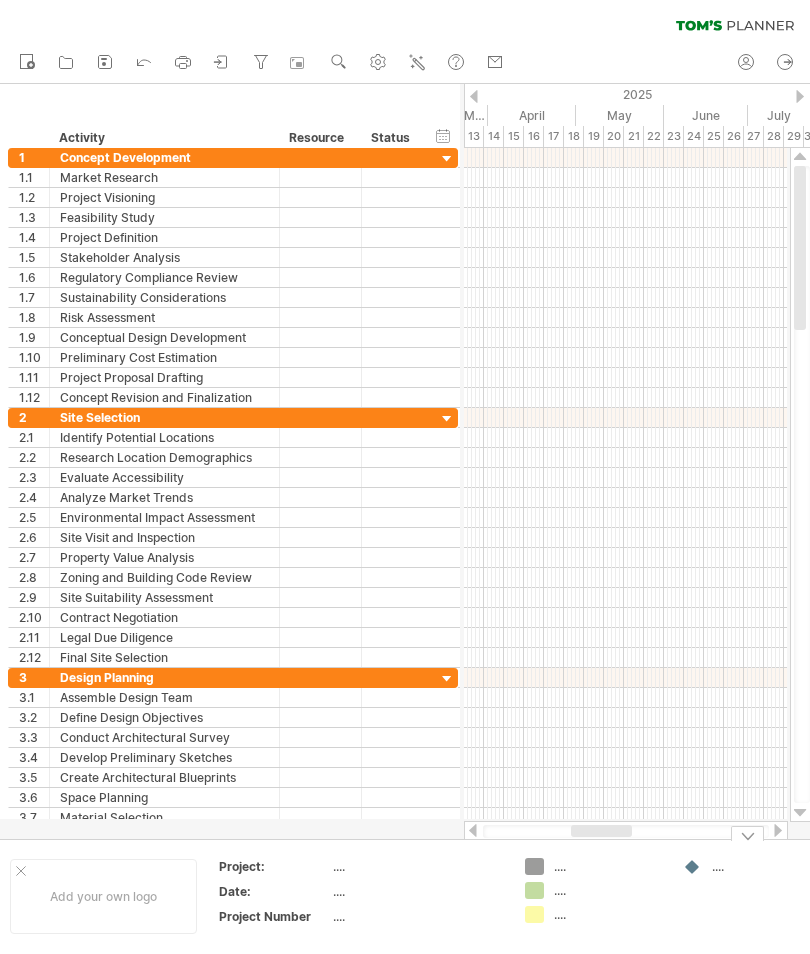 click at bounding box center (625, 158) 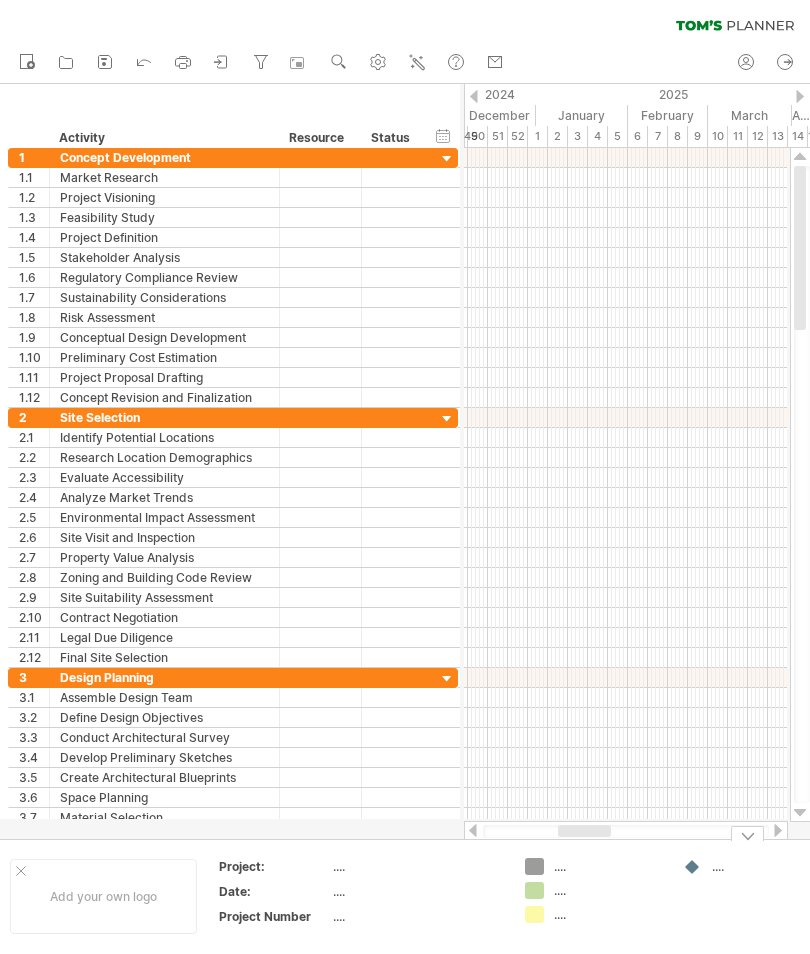 click on "hide start/end/duration show start/end/duration" at bounding box center [443, 135] 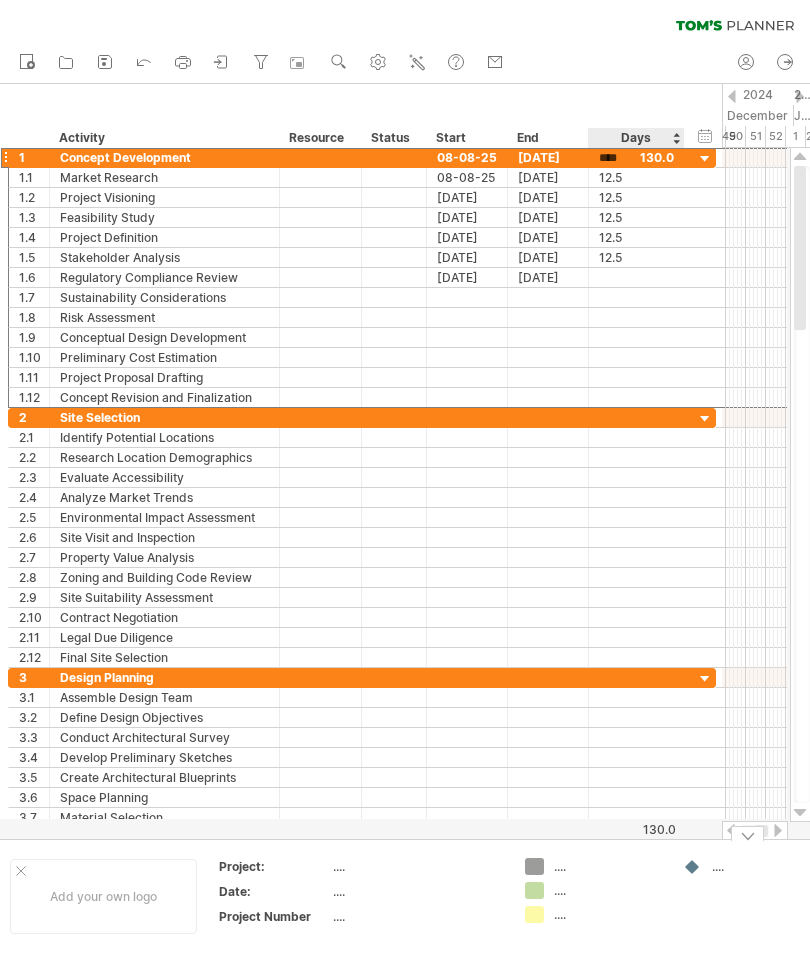 click on "****" at bounding box center [618, 158] 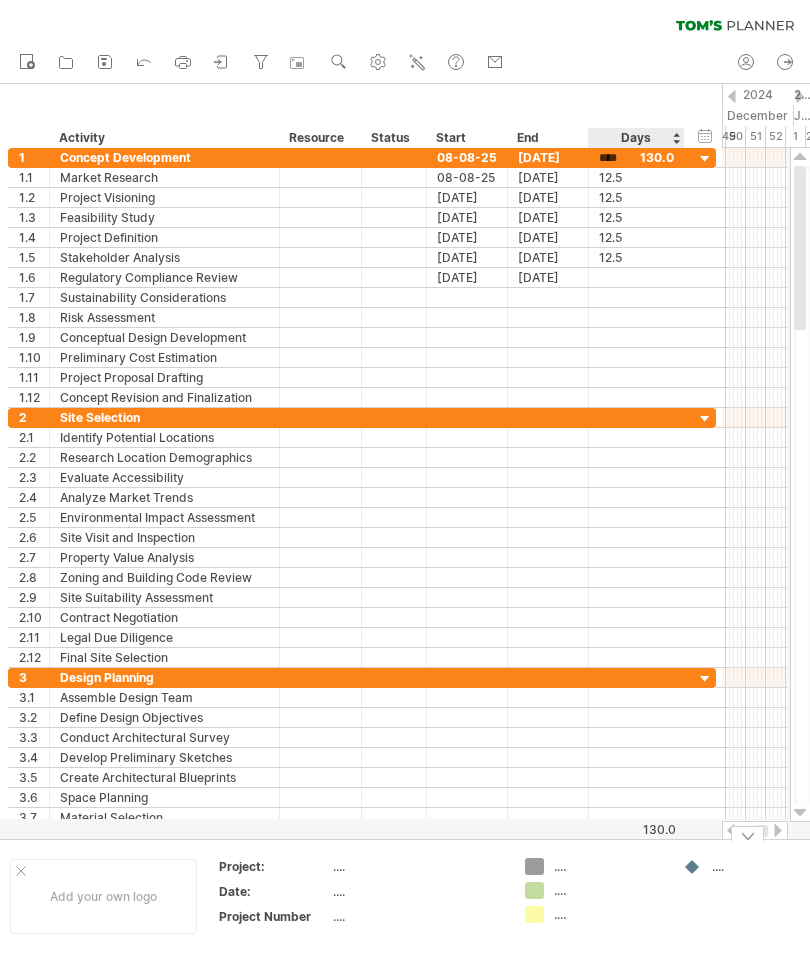 click at bounding box center (705, 159) 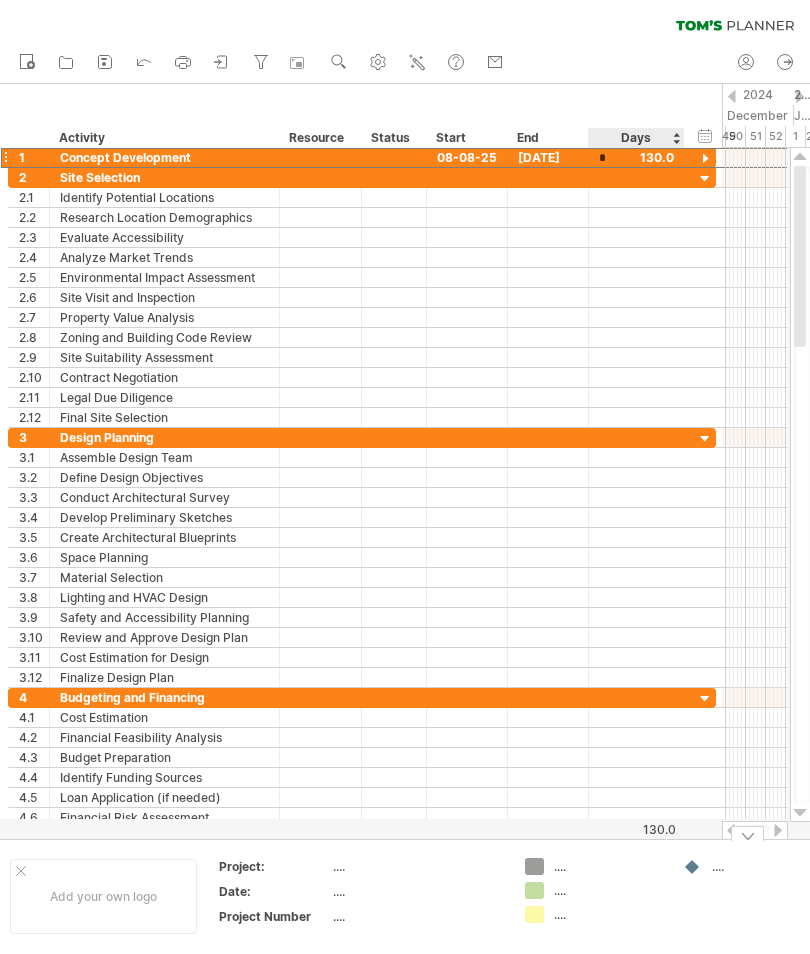 type on "**" 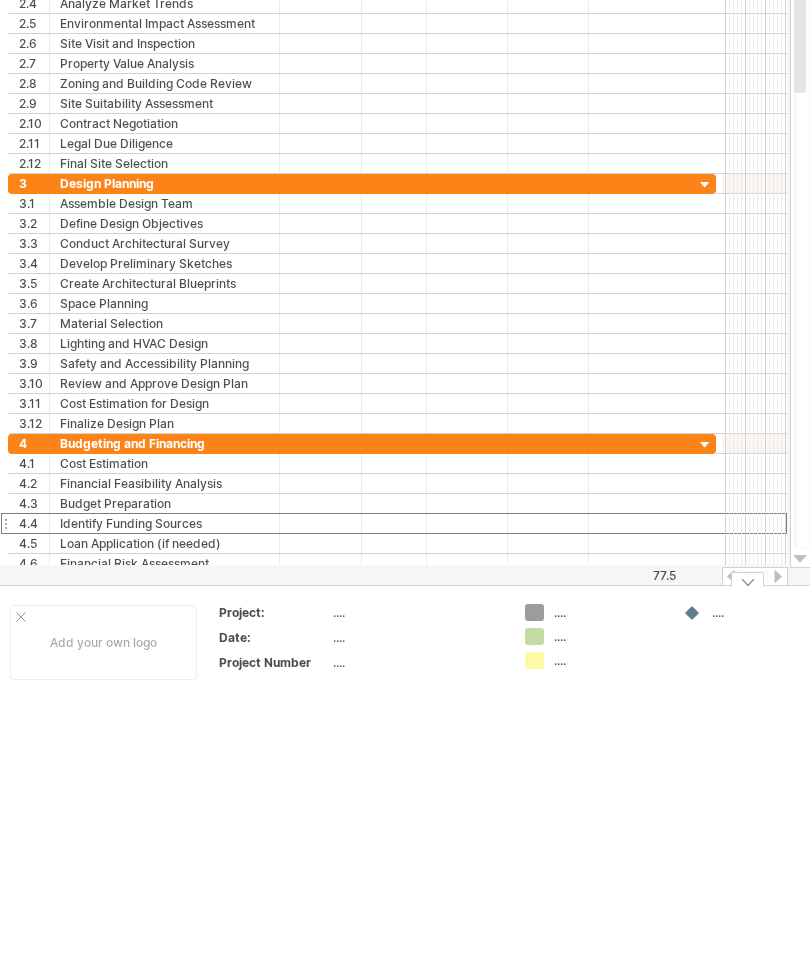 scroll, scrollTop: 0, scrollLeft: 0, axis: both 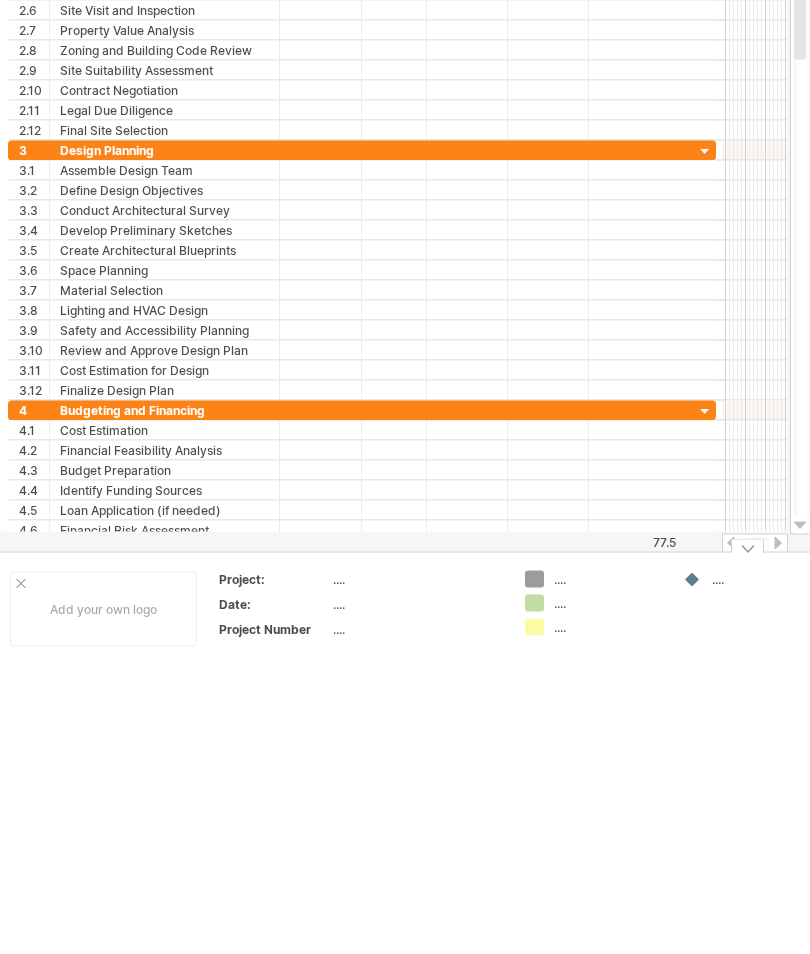 click at bounding box center [800, 813] 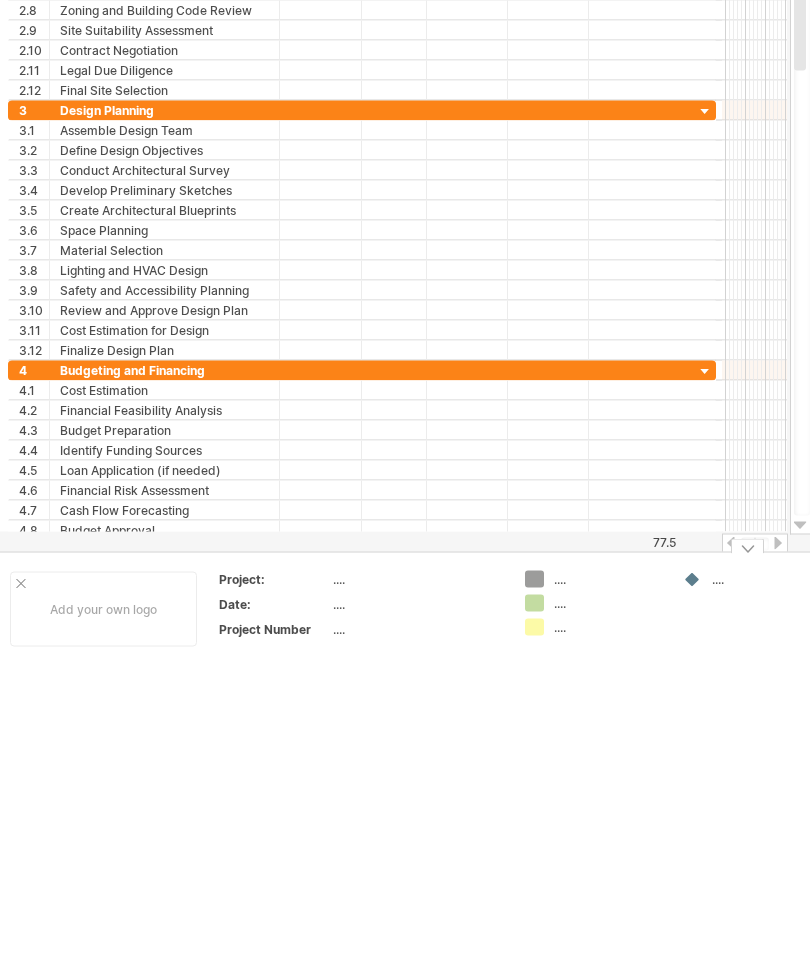 scroll, scrollTop: 288, scrollLeft: 0, axis: vertical 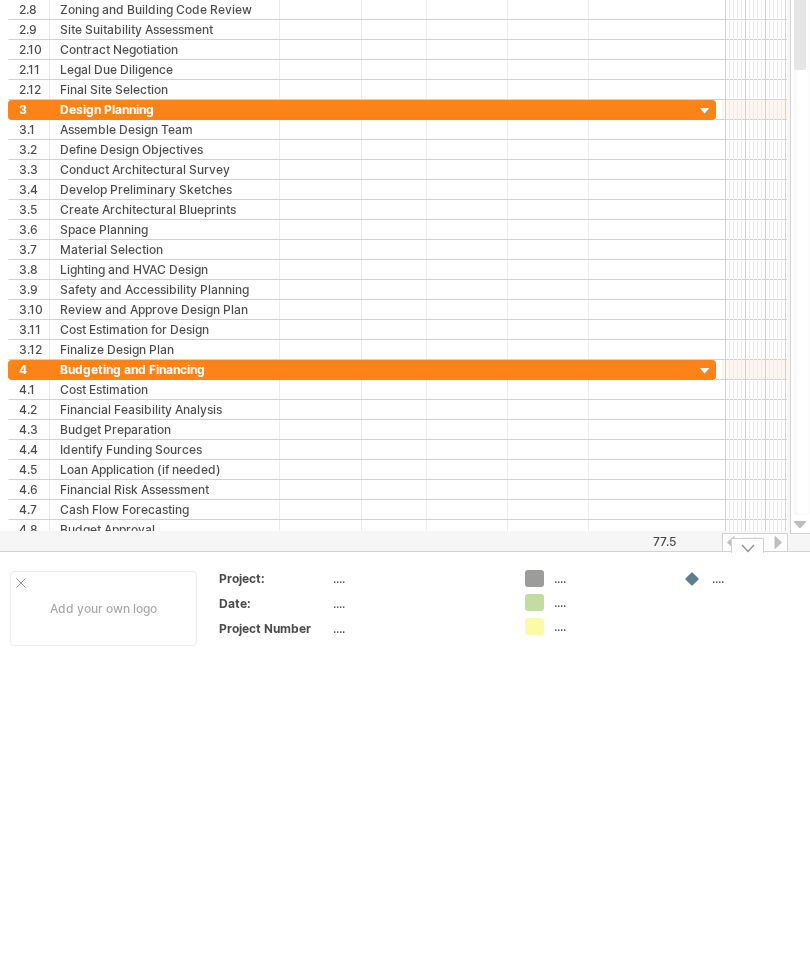click at bounding box center (800, 525) 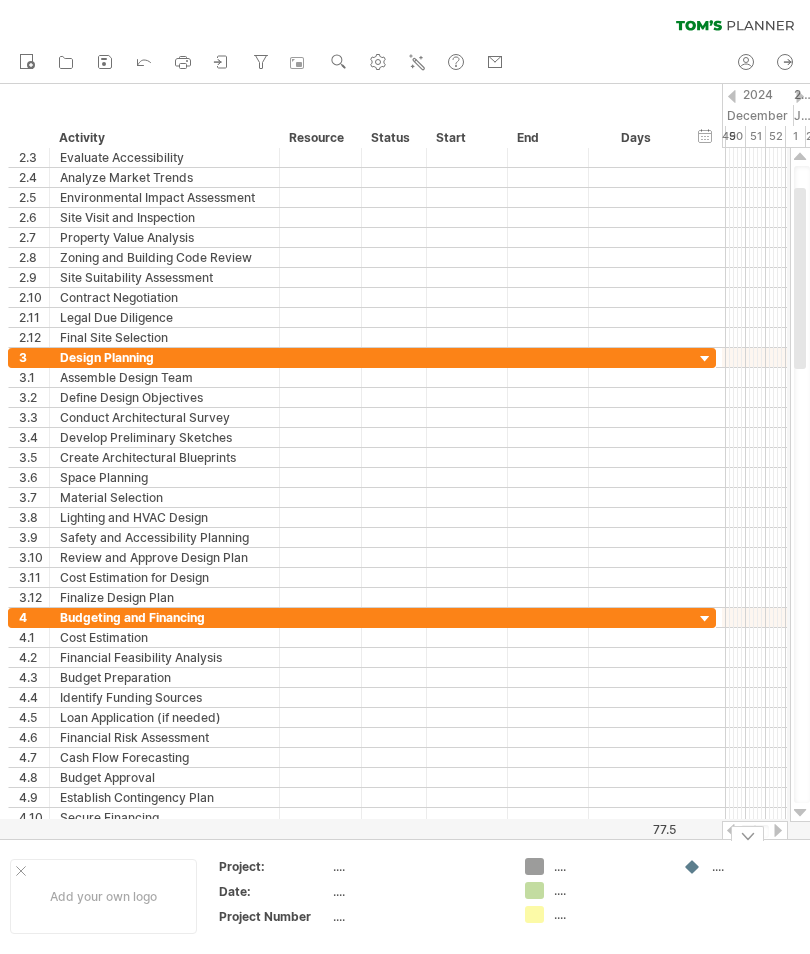 click at bounding box center [800, 813] 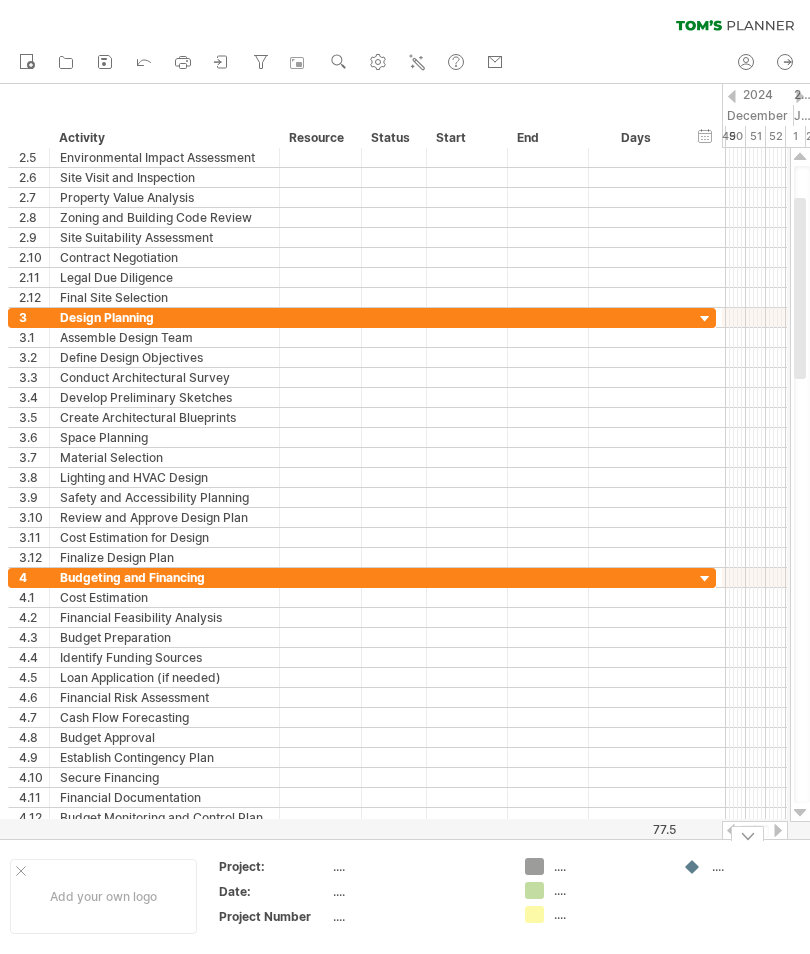 click at bounding box center (800, 813) 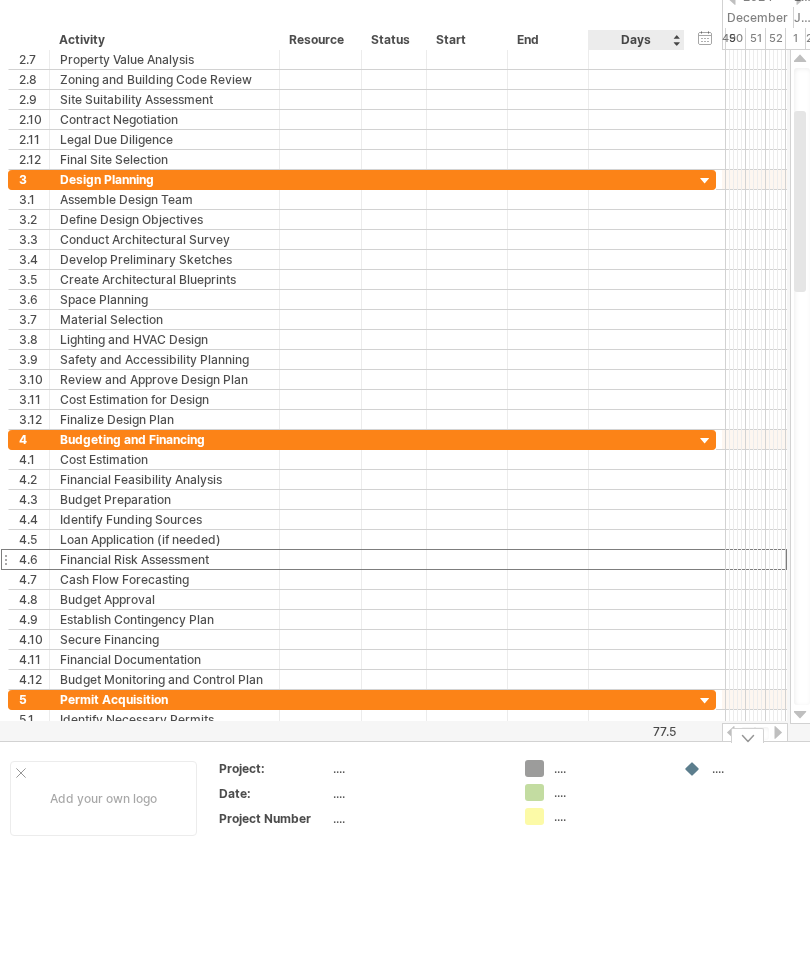 scroll, scrollTop: 0, scrollLeft: 0, axis: both 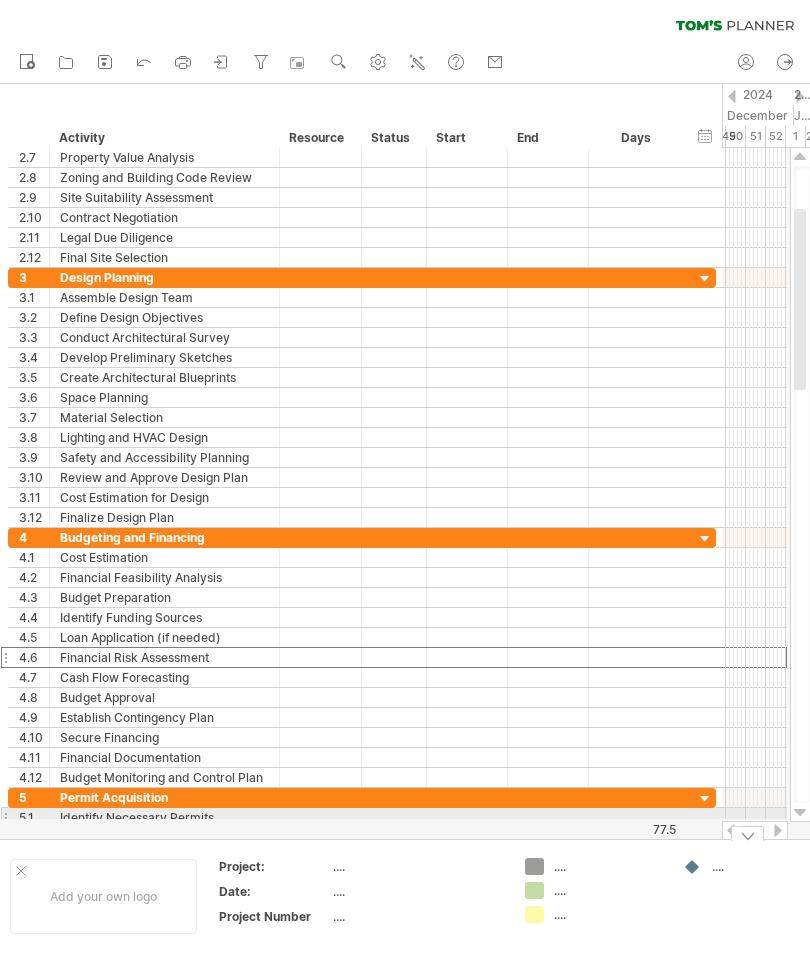 click at bounding box center (800, 813) 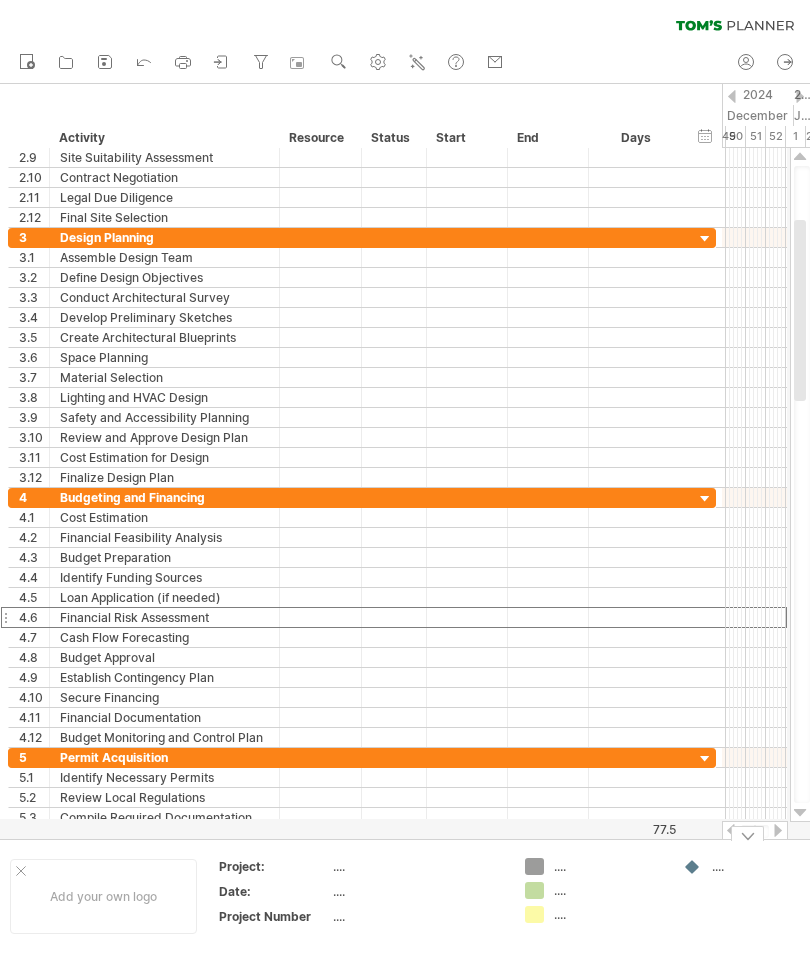 click at bounding box center (800, 813) 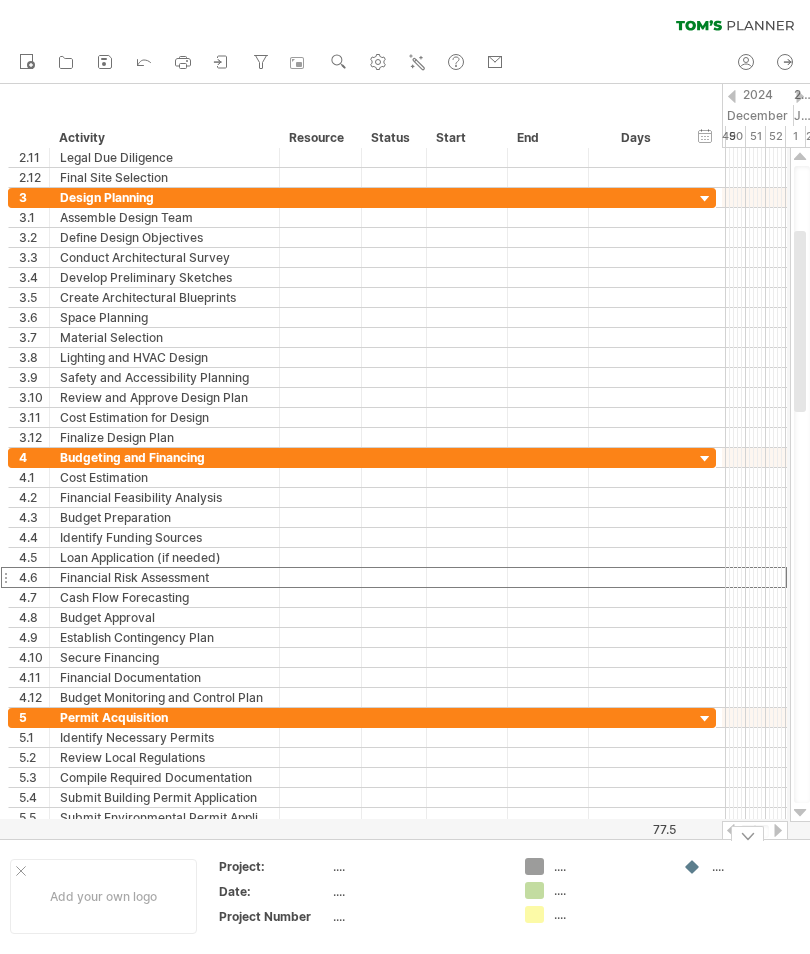 click at bounding box center [800, 813] 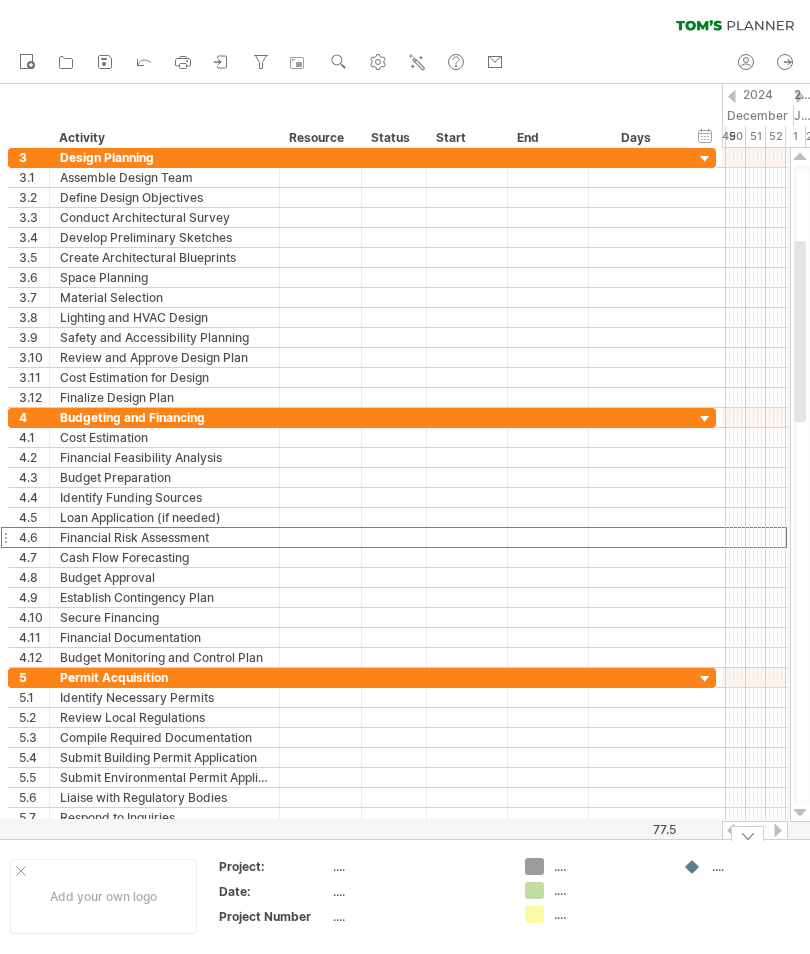 click at bounding box center (800, 813) 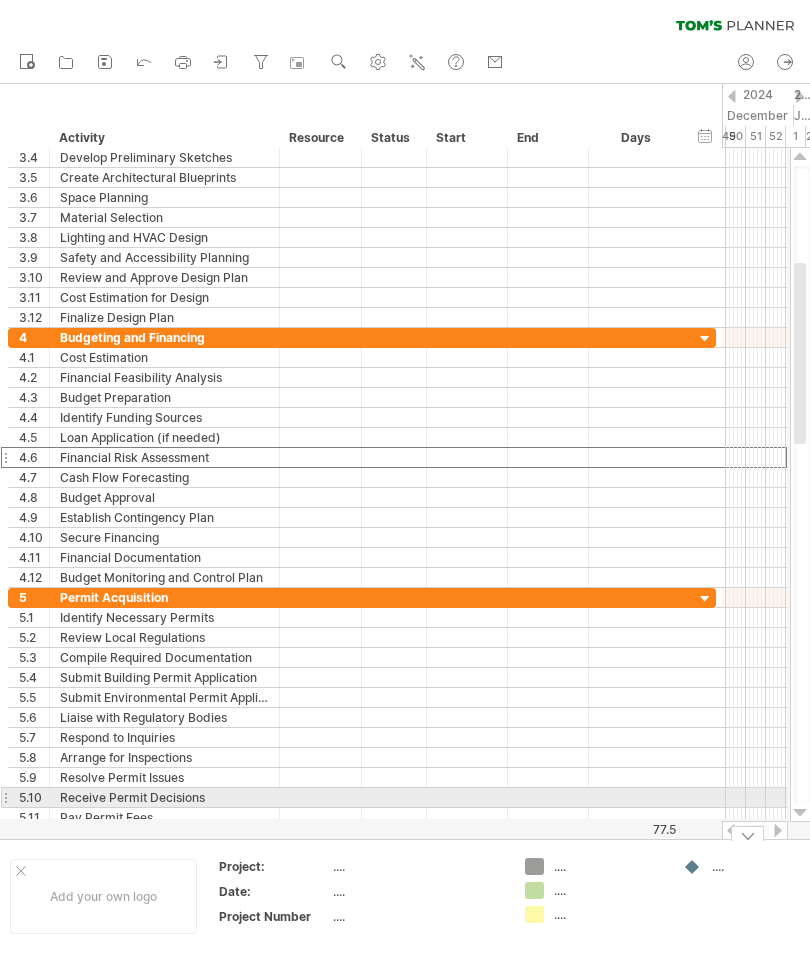 click at bounding box center (800, 813) 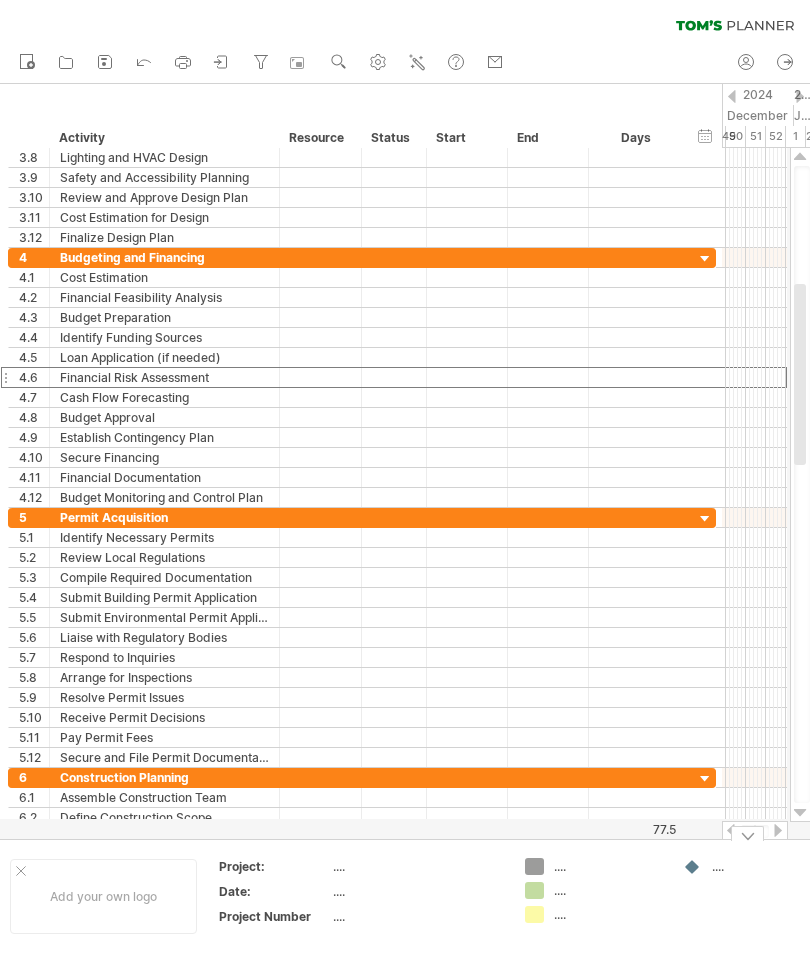 click at bounding box center [800, 813] 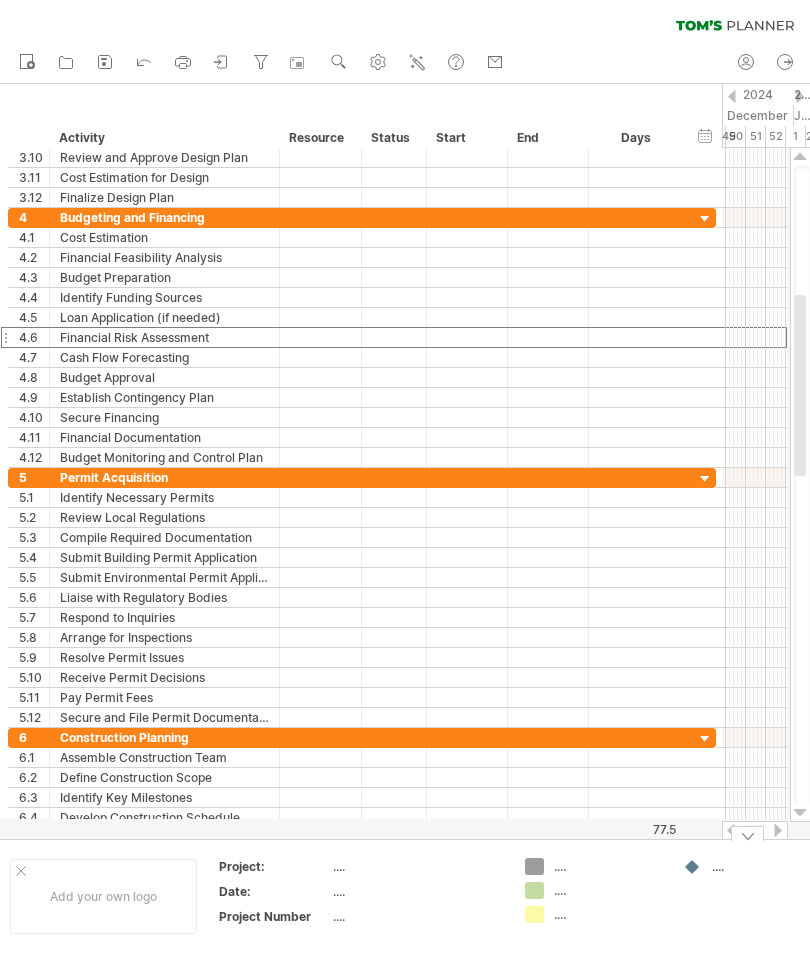 click at bounding box center (800, 813) 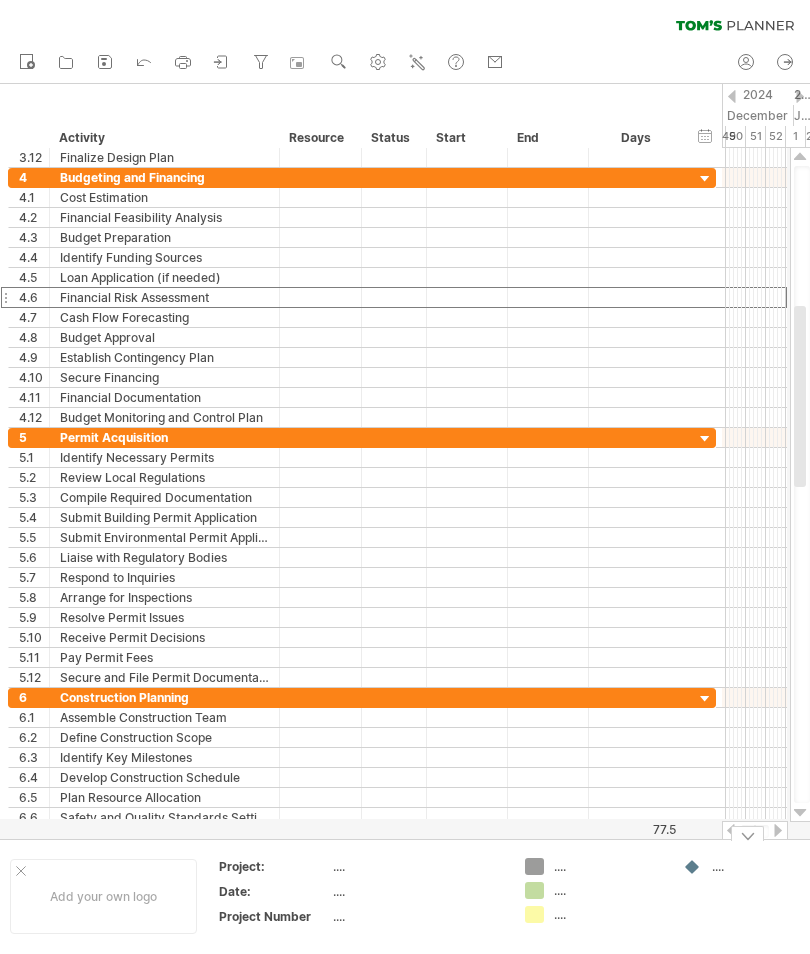click at bounding box center (800, 813) 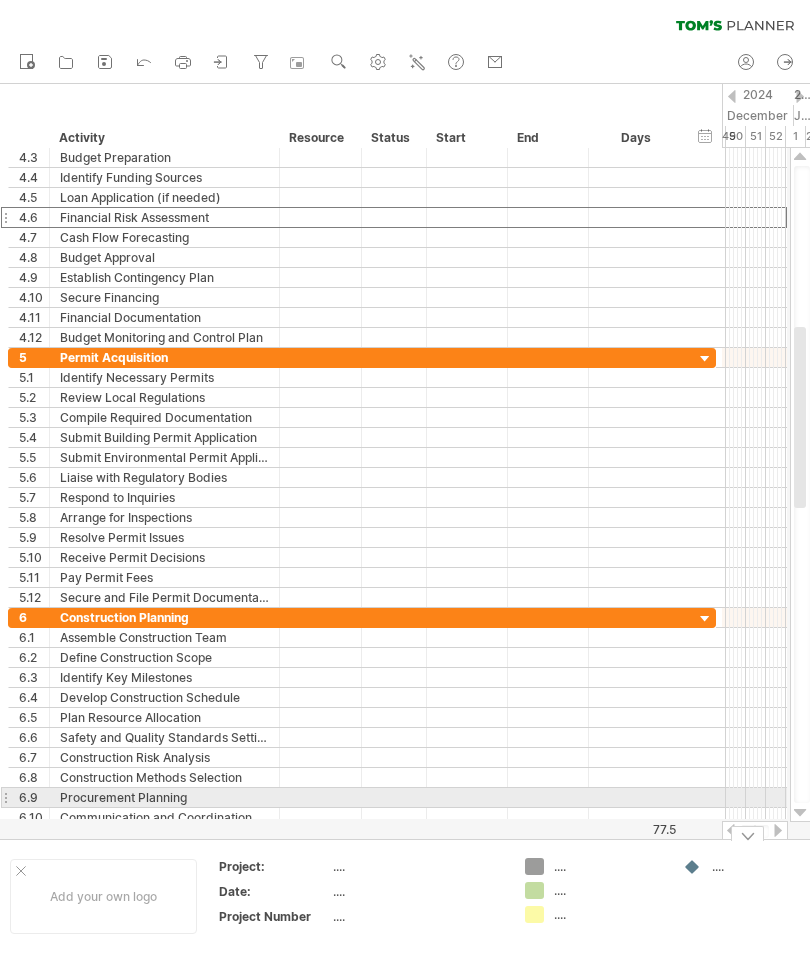 click at bounding box center [800, 813] 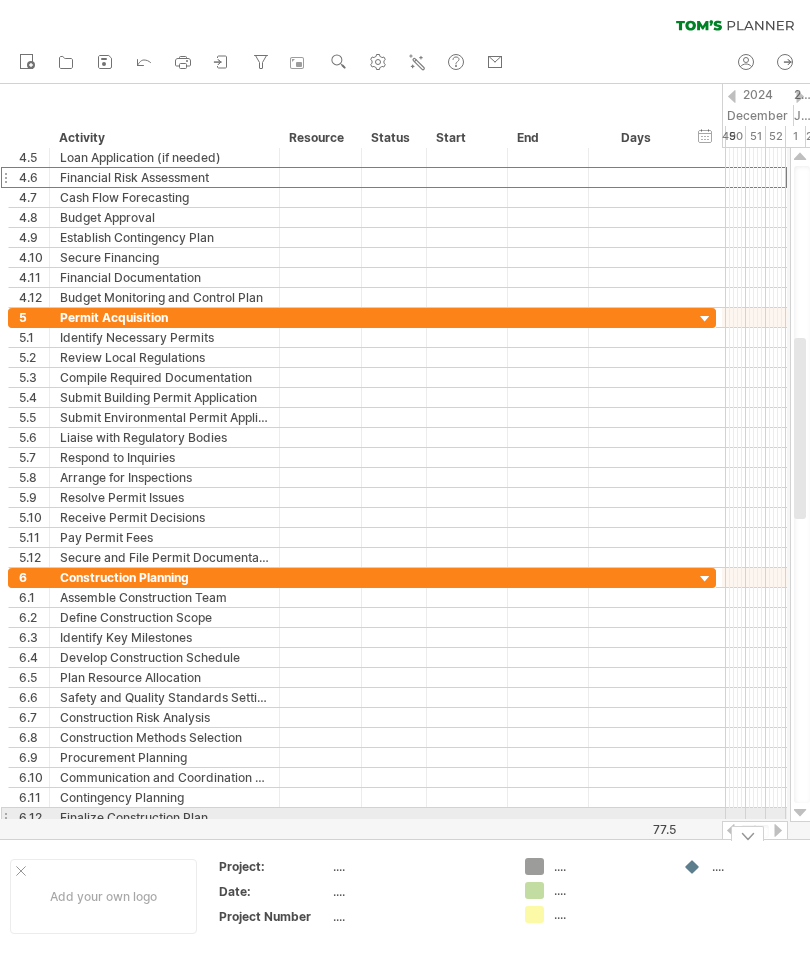 click at bounding box center (800, 813) 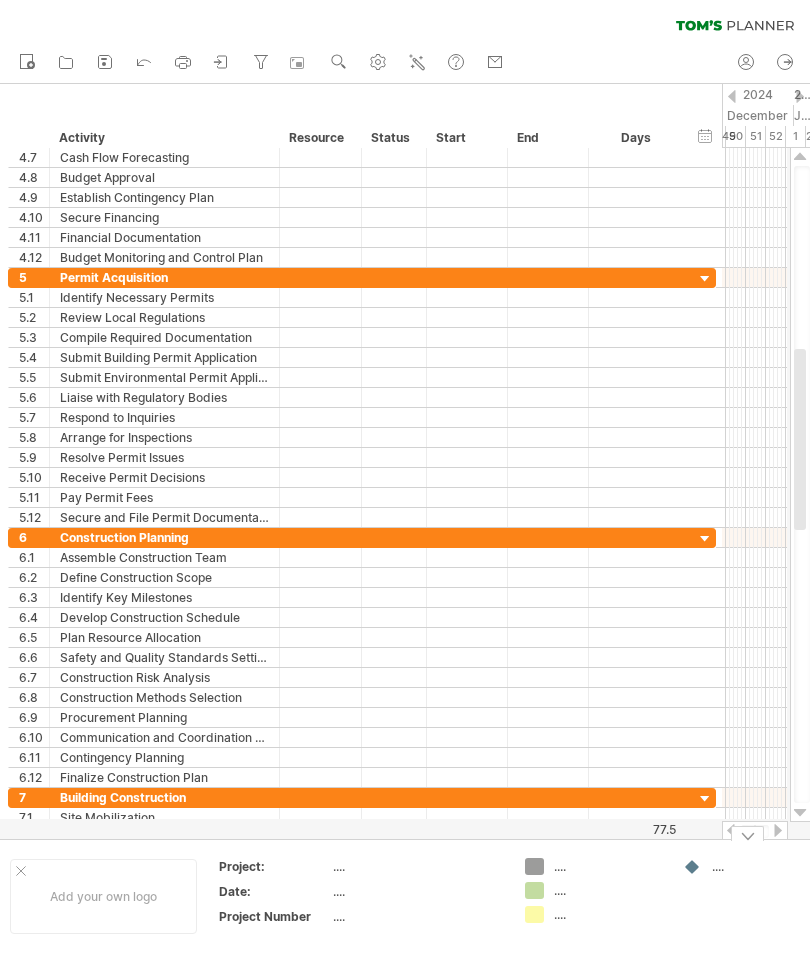 click at bounding box center [800, 813] 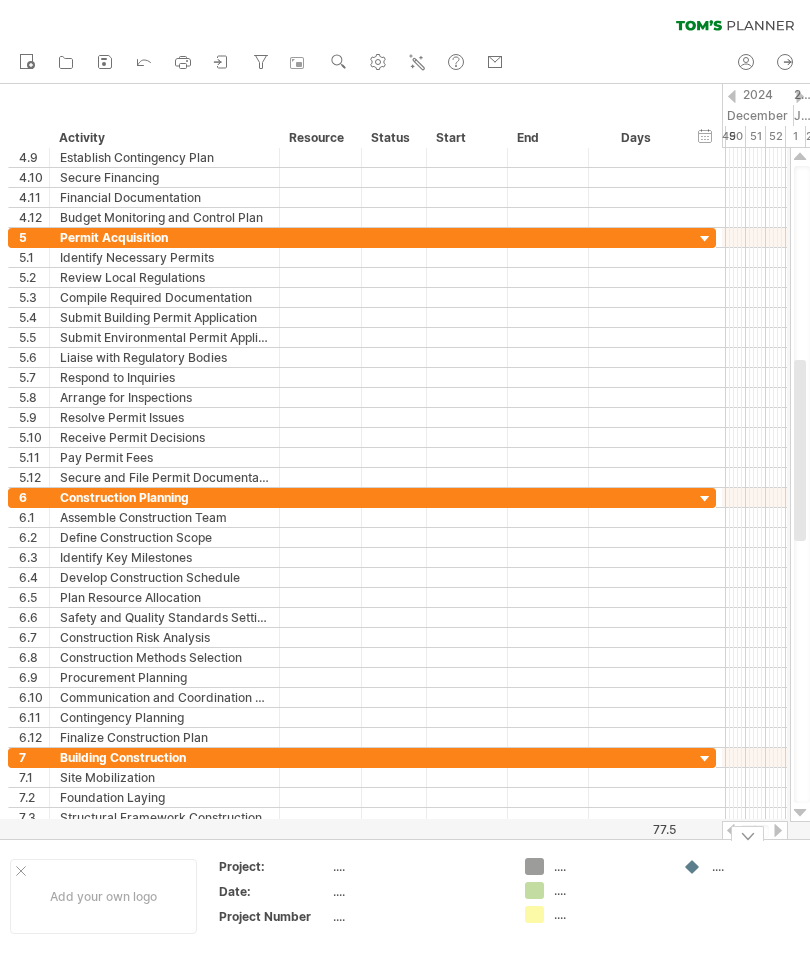 click at bounding box center (800, 813) 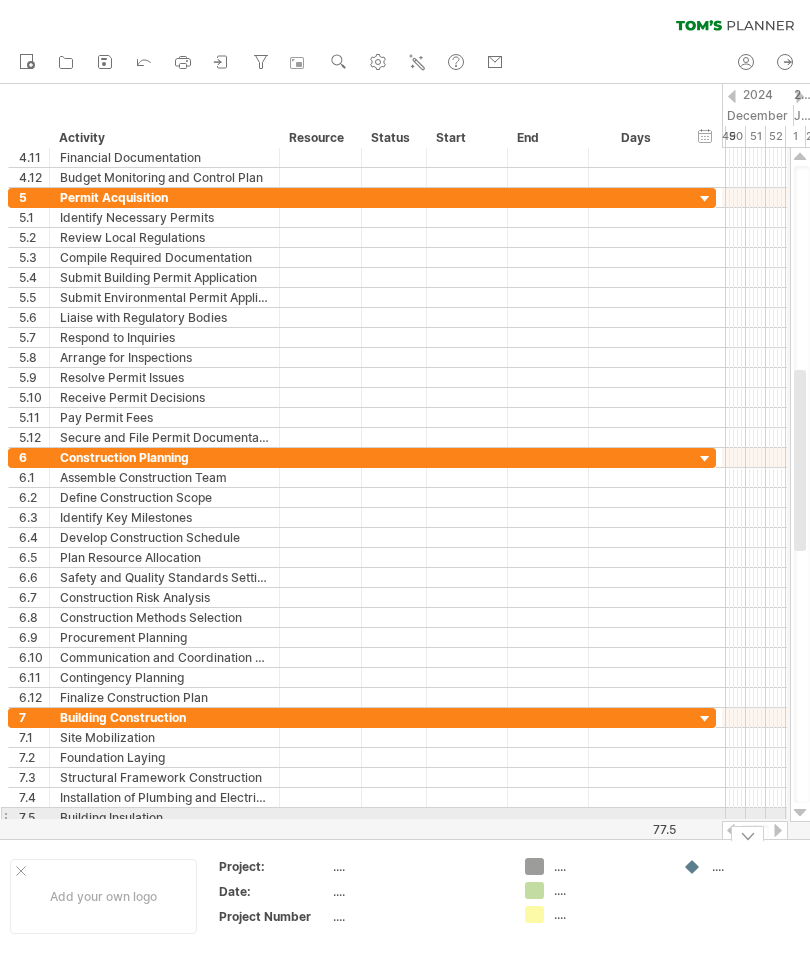 click at bounding box center [800, 813] 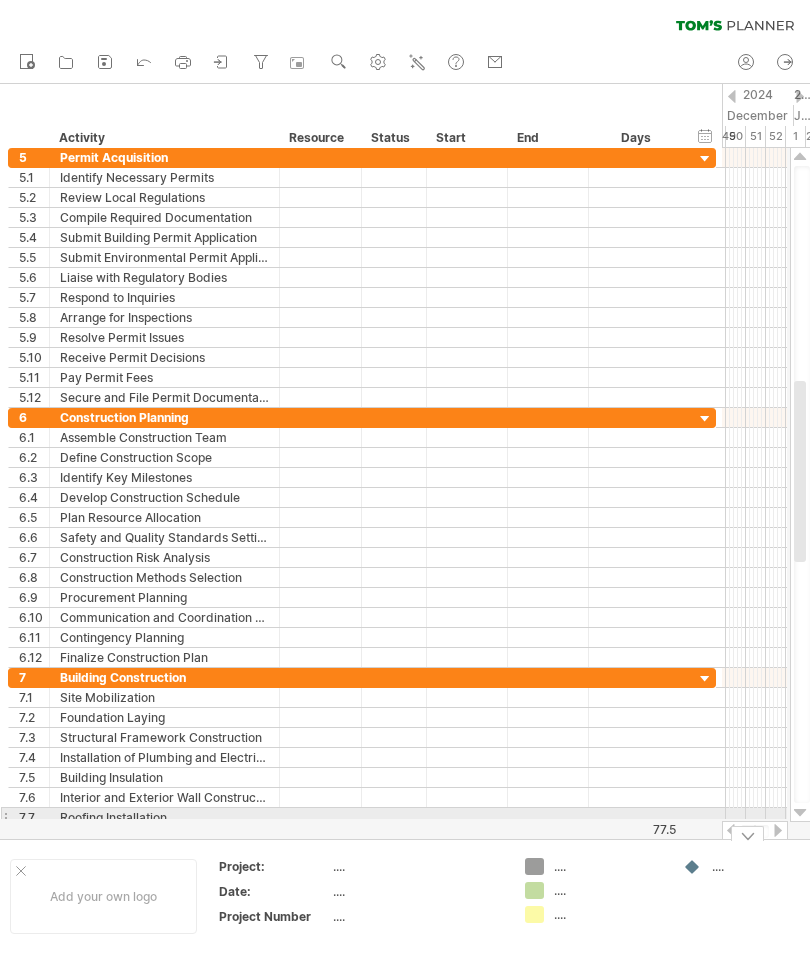 click at bounding box center (800, 813) 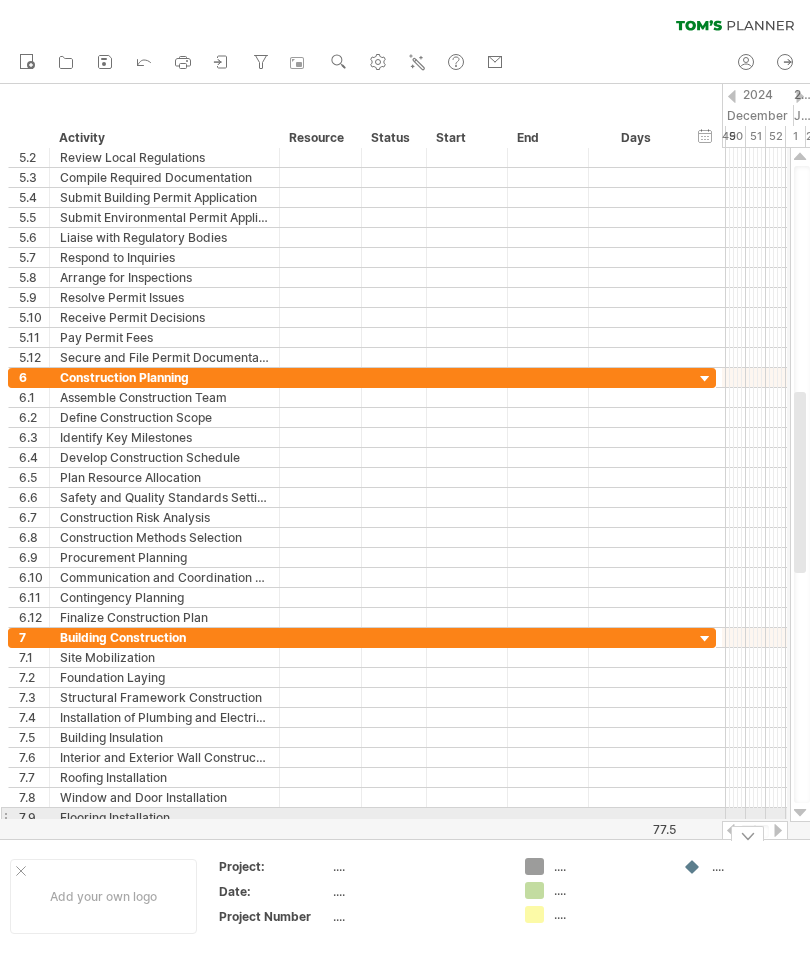click at bounding box center (800, 813) 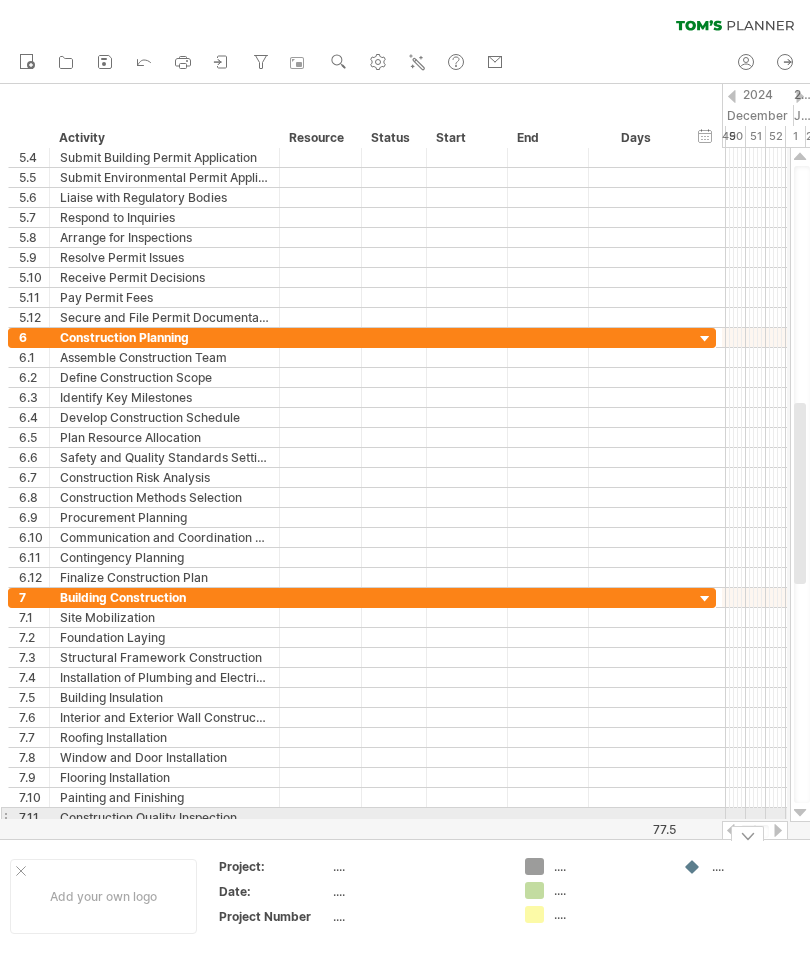 click at bounding box center [800, 485] 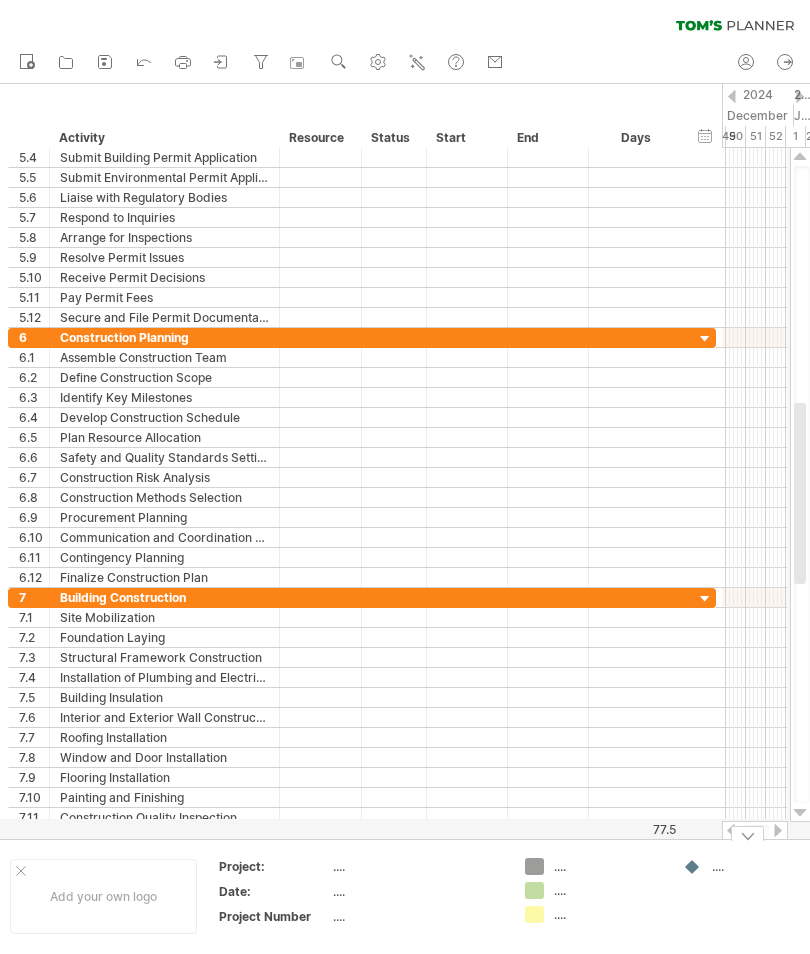 click at bounding box center (800, 813) 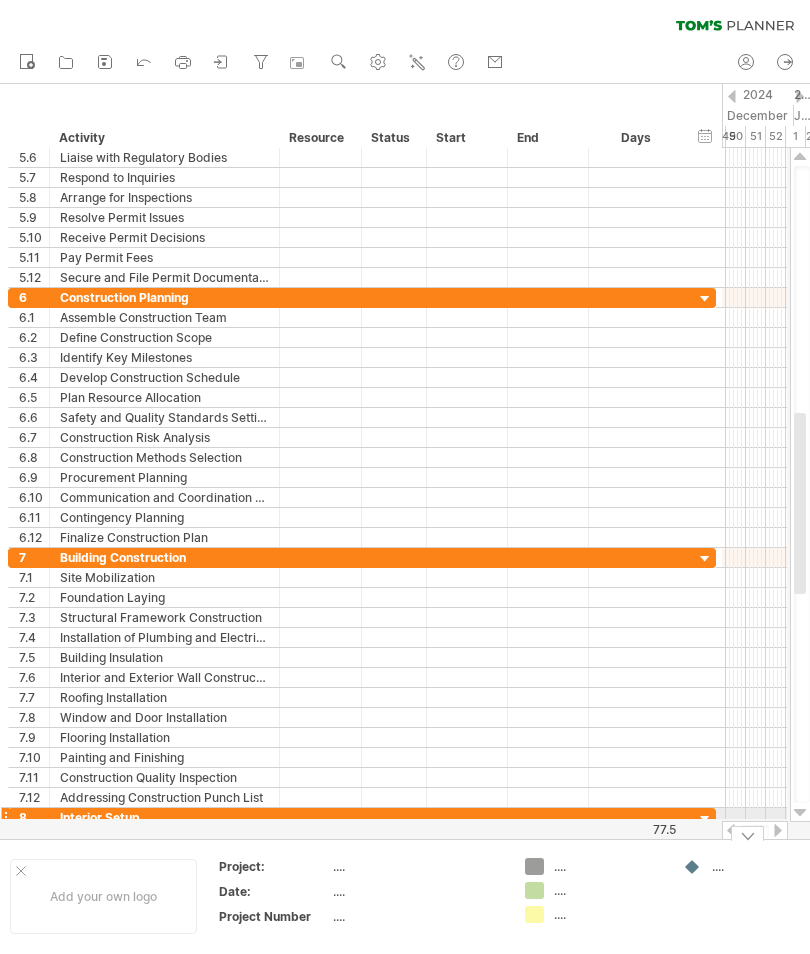 click at bounding box center (800, 813) 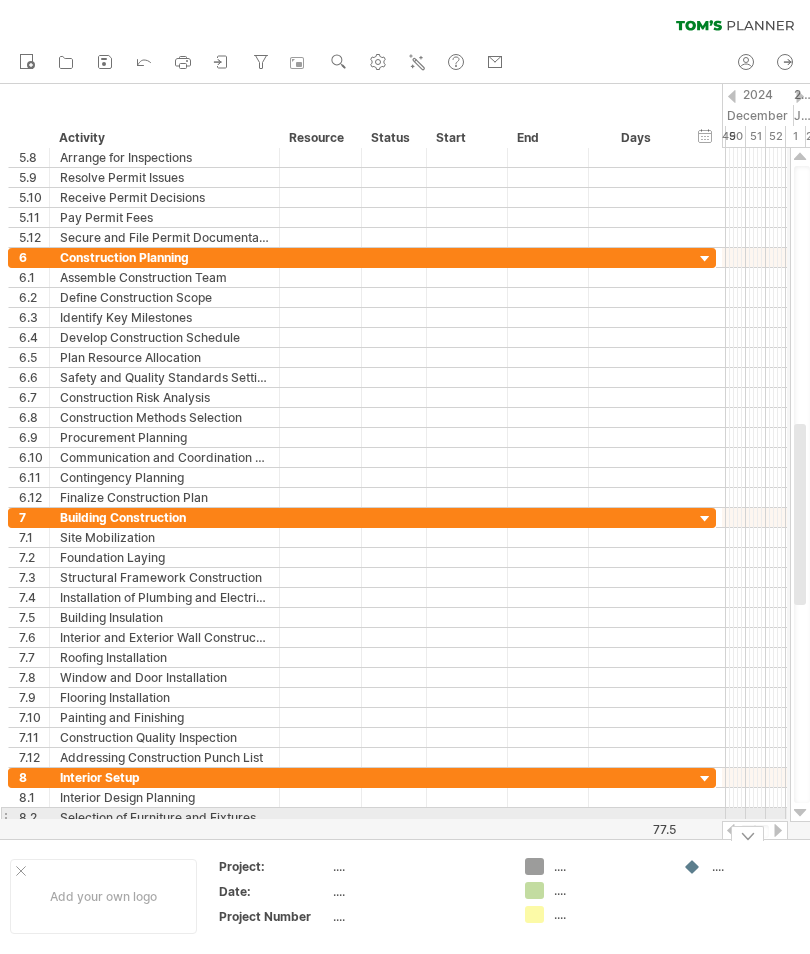 click at bounding box center [800, 813] 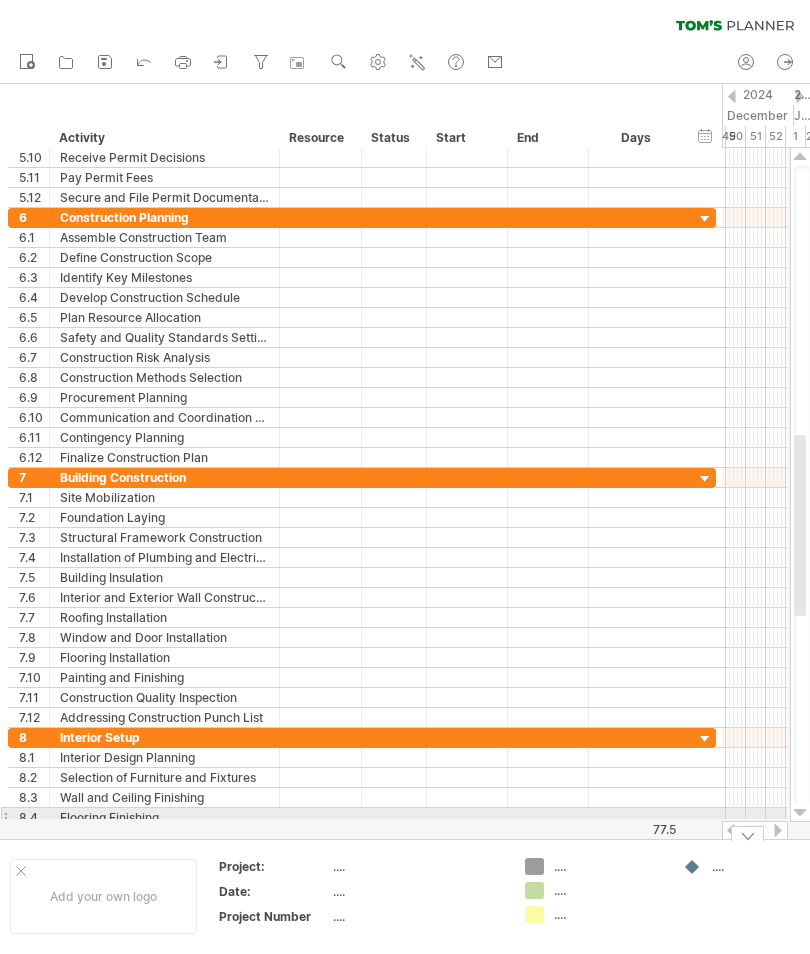 click at bounding box center (800, 813) 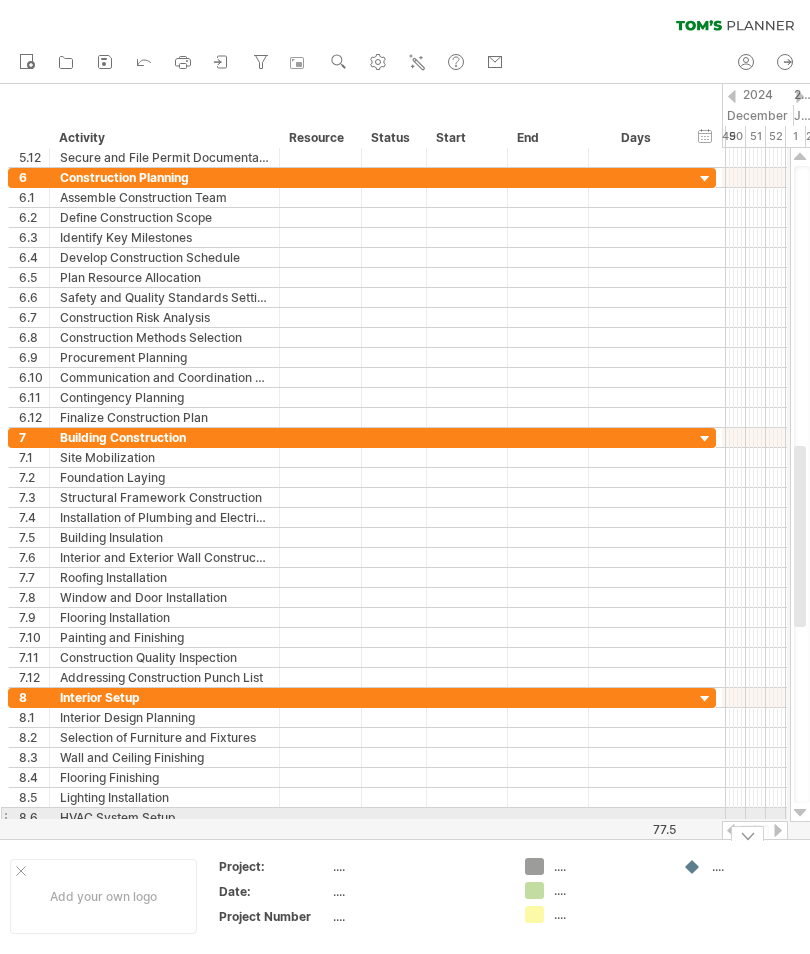 click at bounding box center [800, 813] 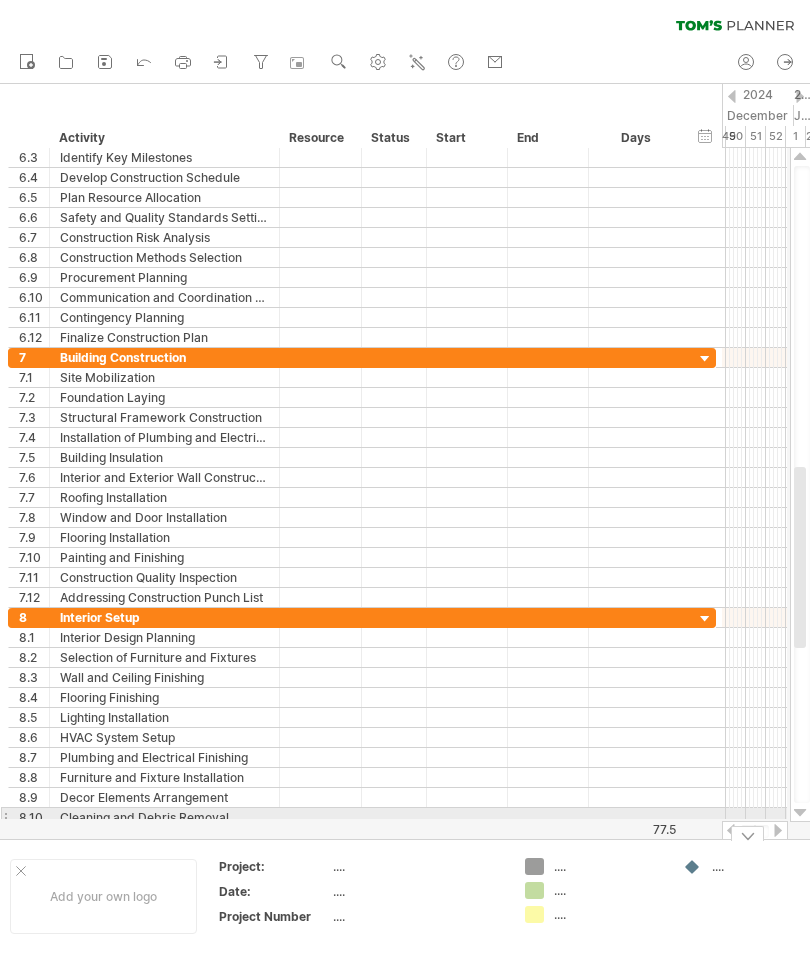 click at bounding box center [800, 813] 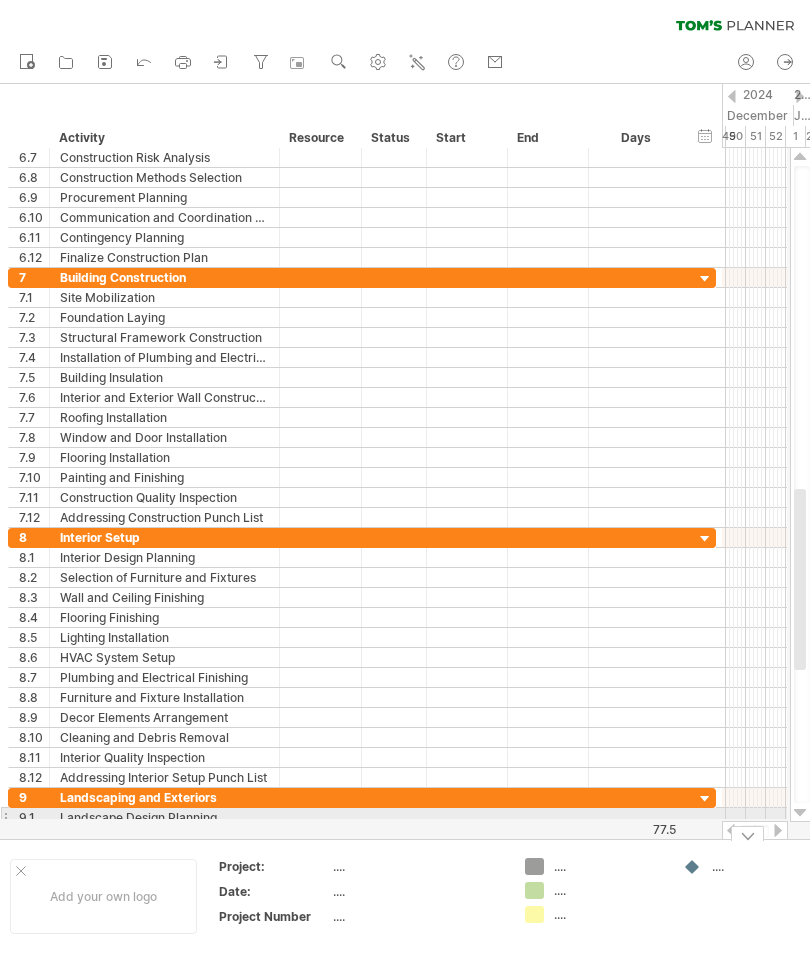 click at bounding box center (800, 813) 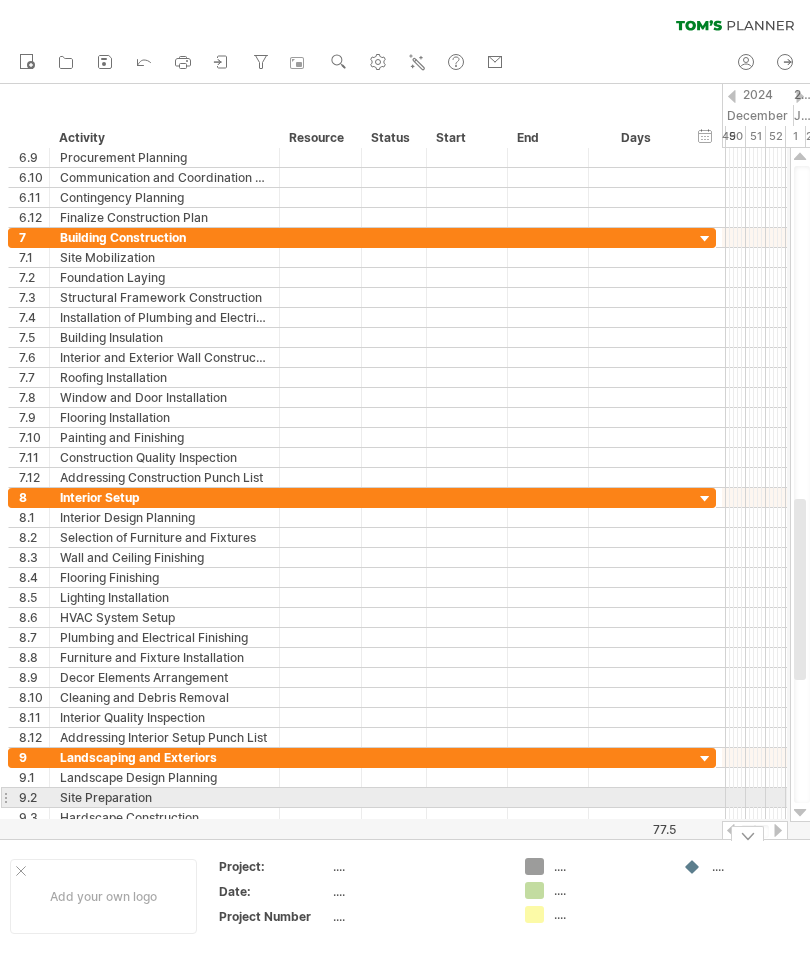 click at bounding box center (800, 813) 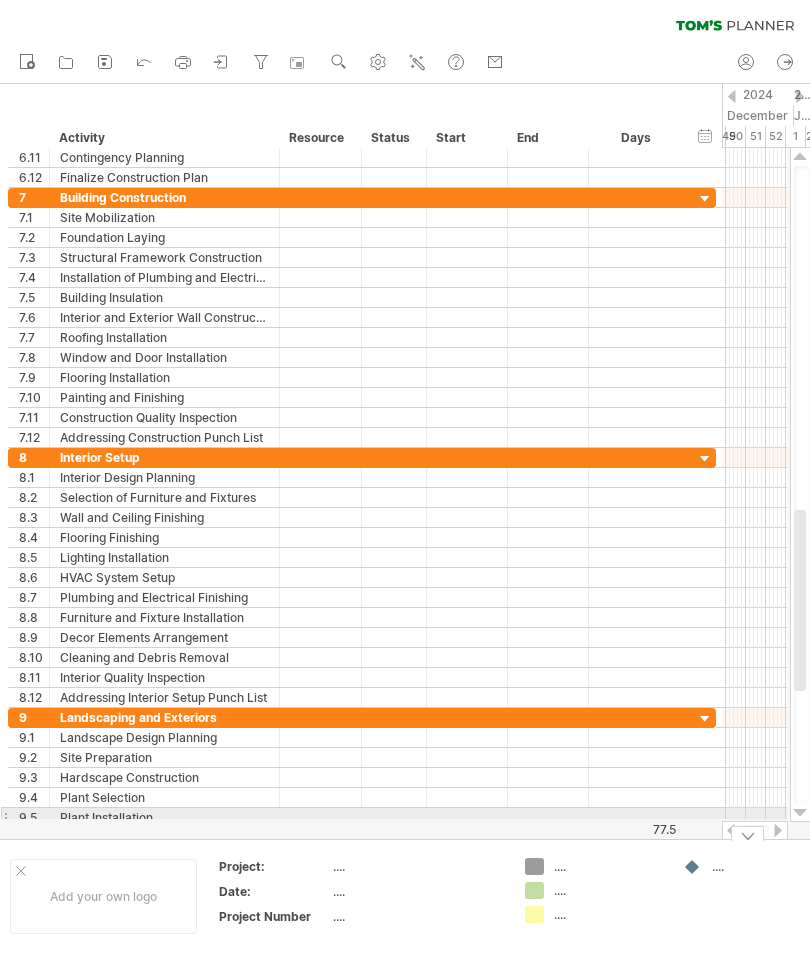 click at bounding box center [802, 484] 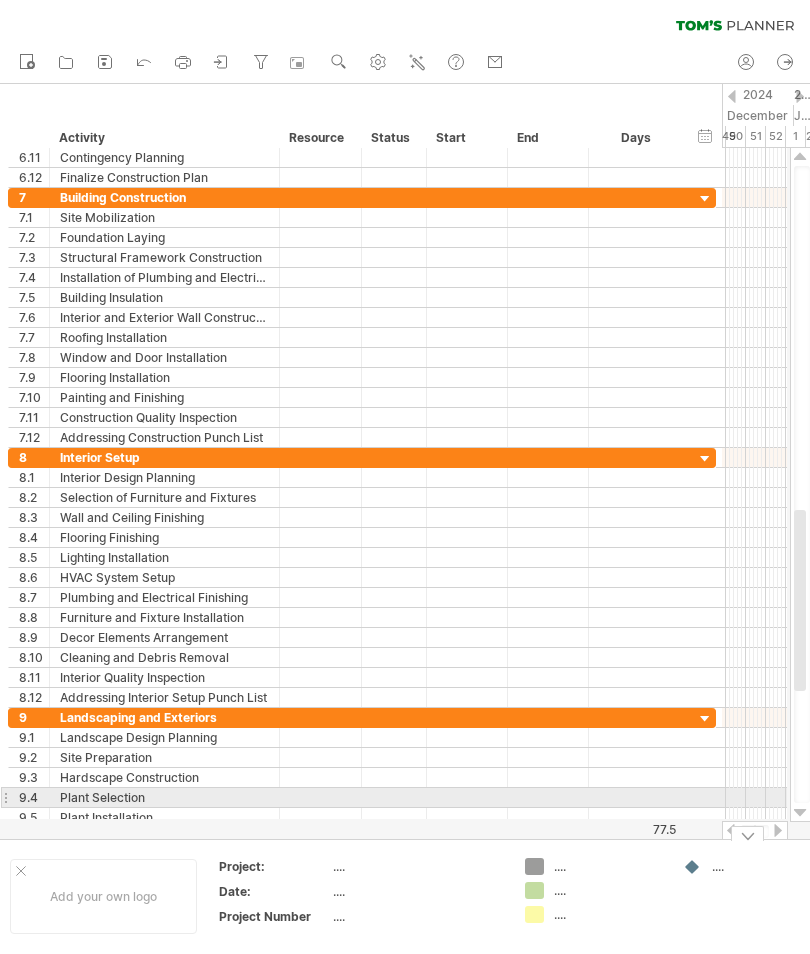 click at bounding box center (800, 813) 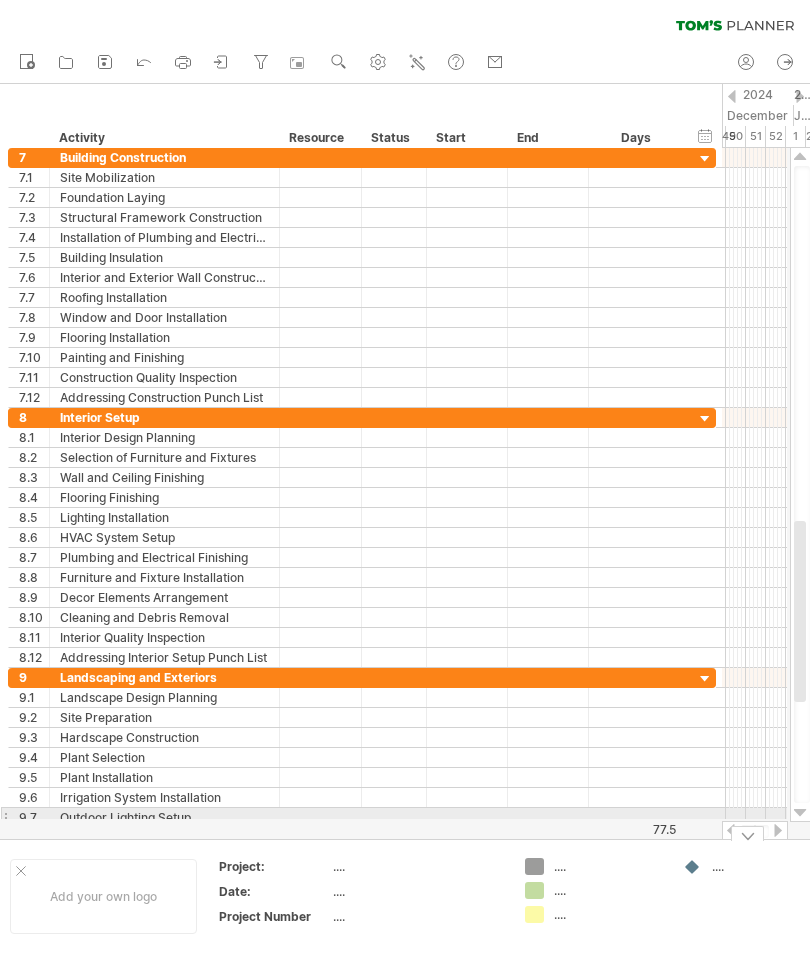 click at bounding box center (800, 813) 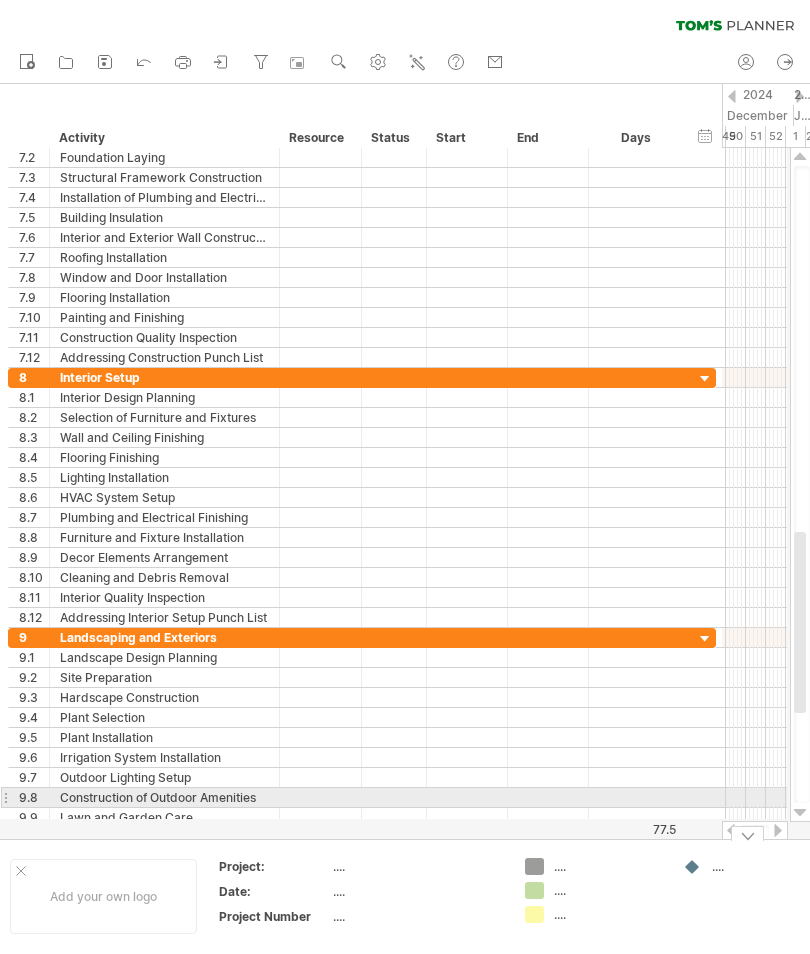 click at bounding box center (800, 813) 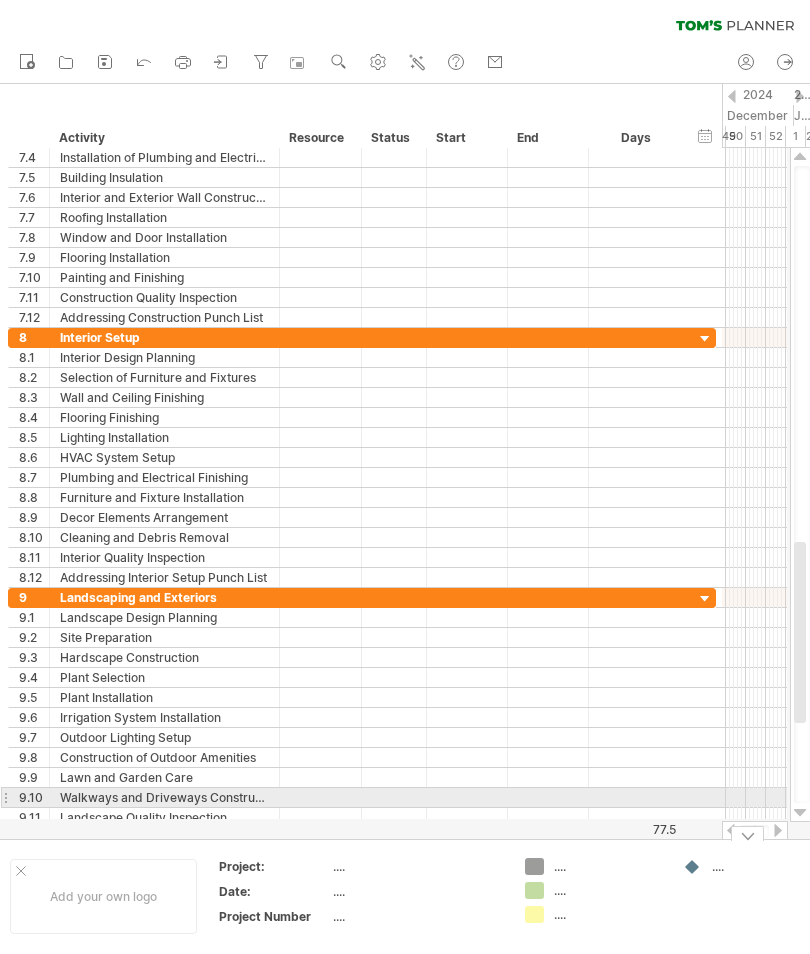 click at bounding box center (800, 485) 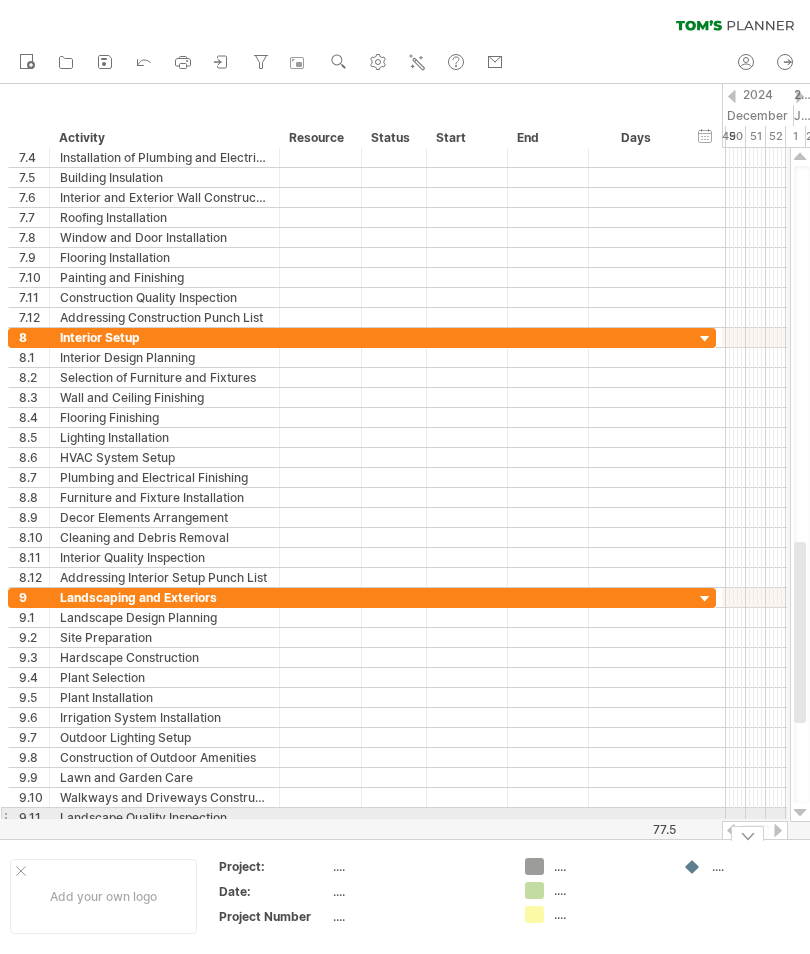 click at bounding box center (800, 813) 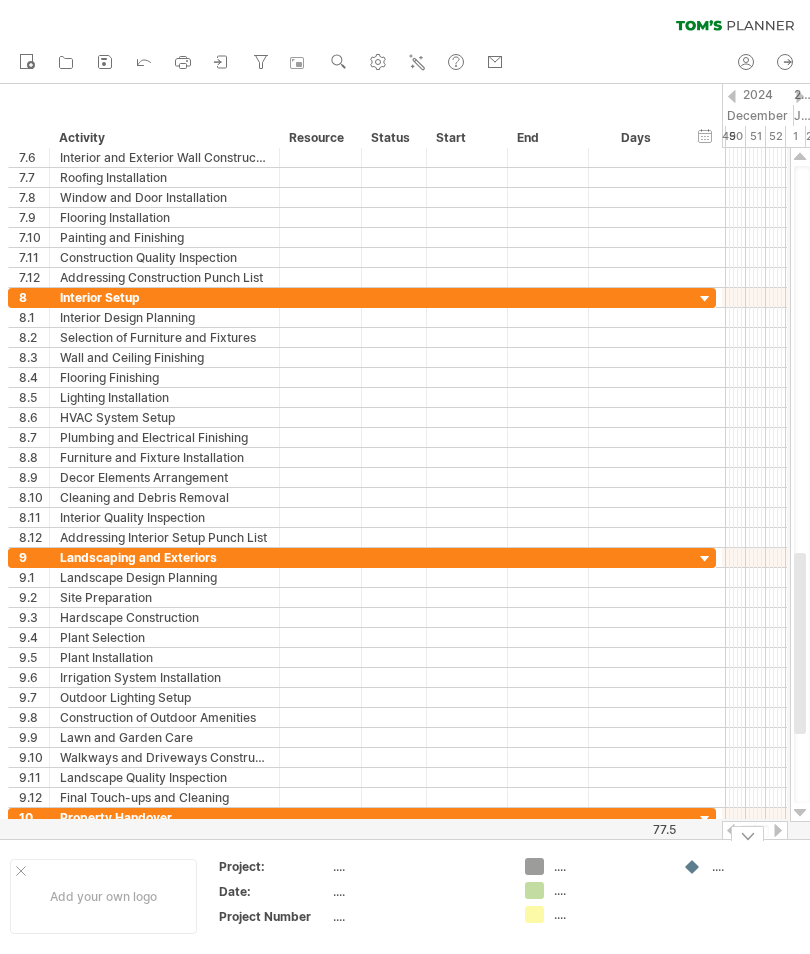click at bounding box center [800, 813] 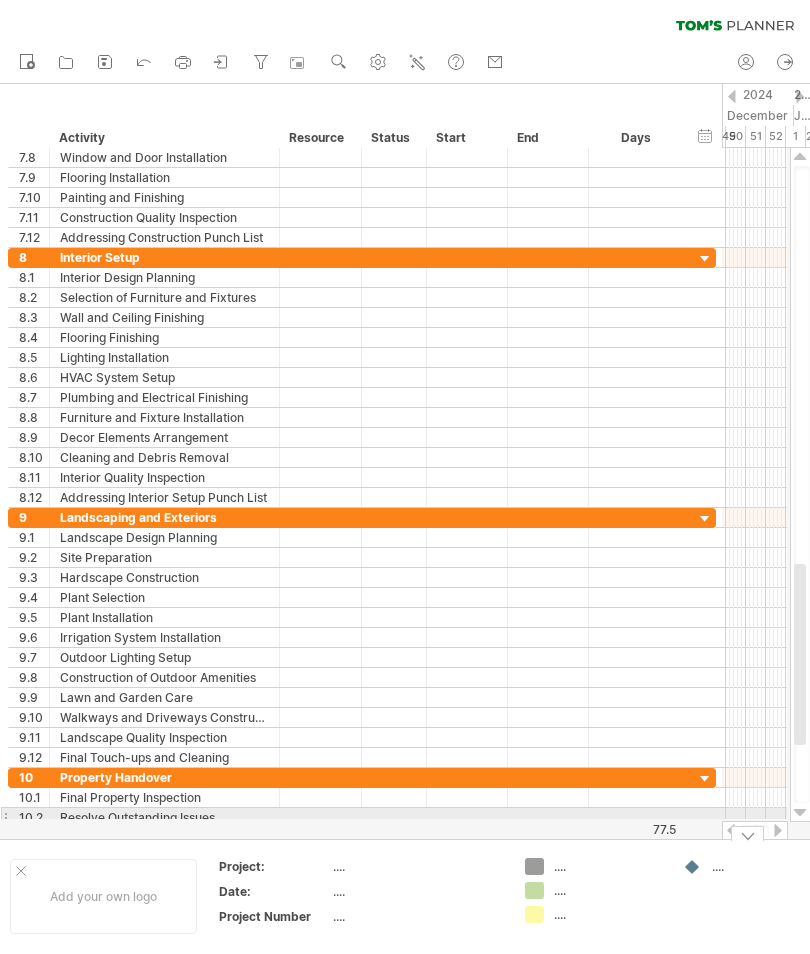 click at bounding box center [405, 461] 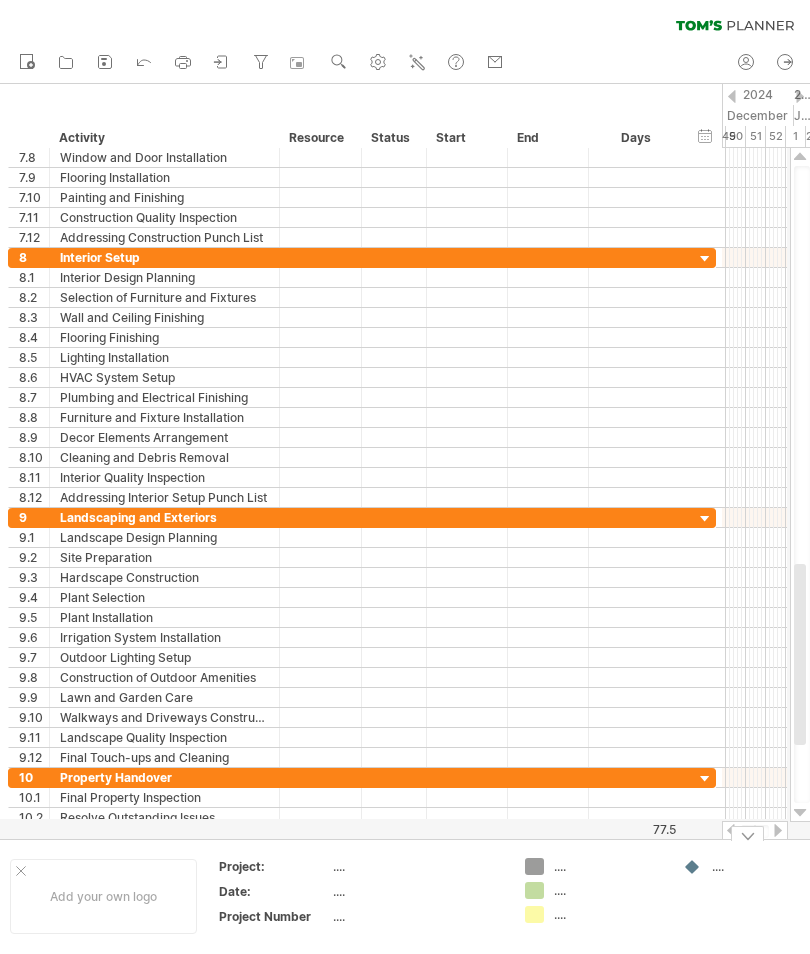 click at bounding box center (800, 485) 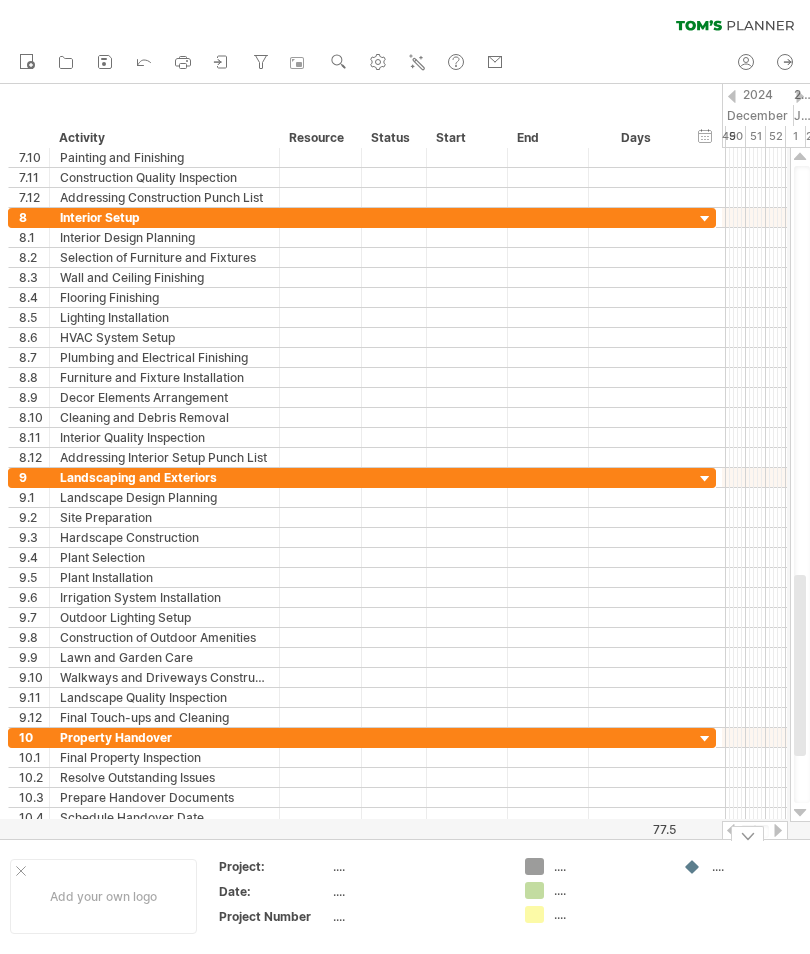 click at bounding box center (800, 813) 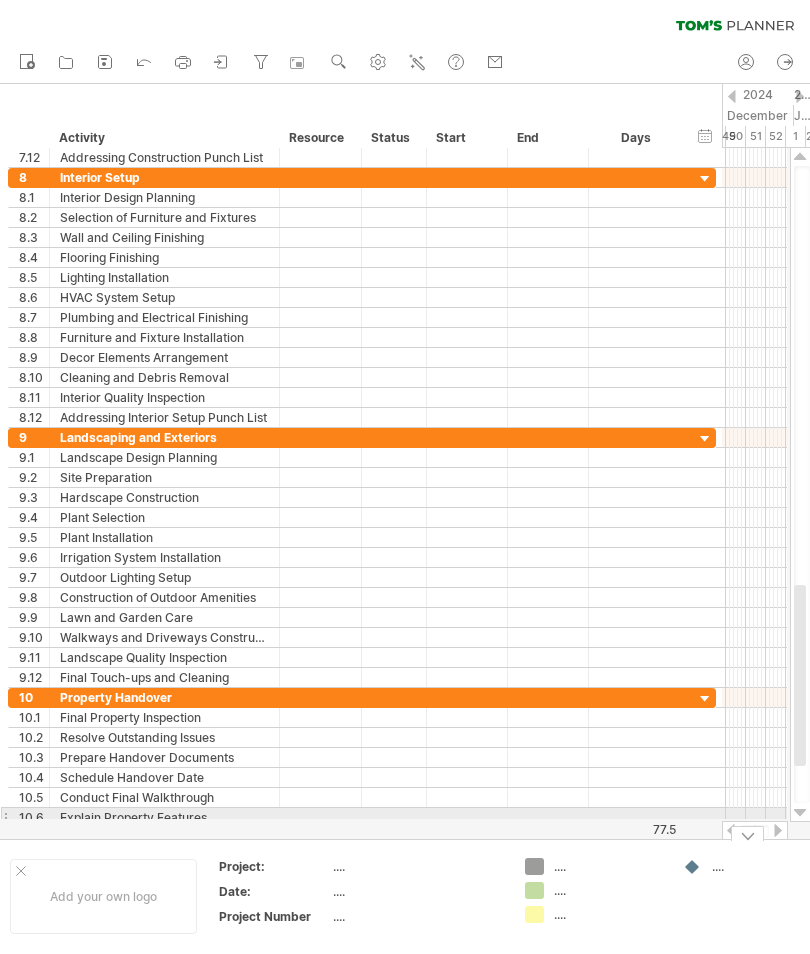 click at bounding box center [802, 484] 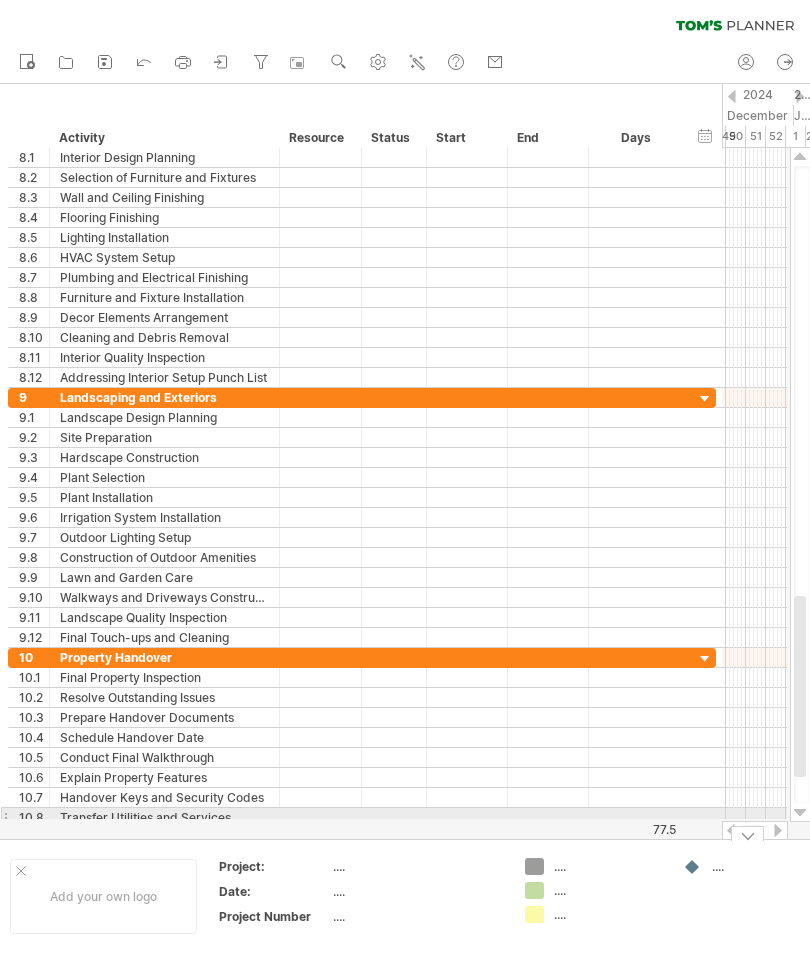 click at bounding box center (800, 813) 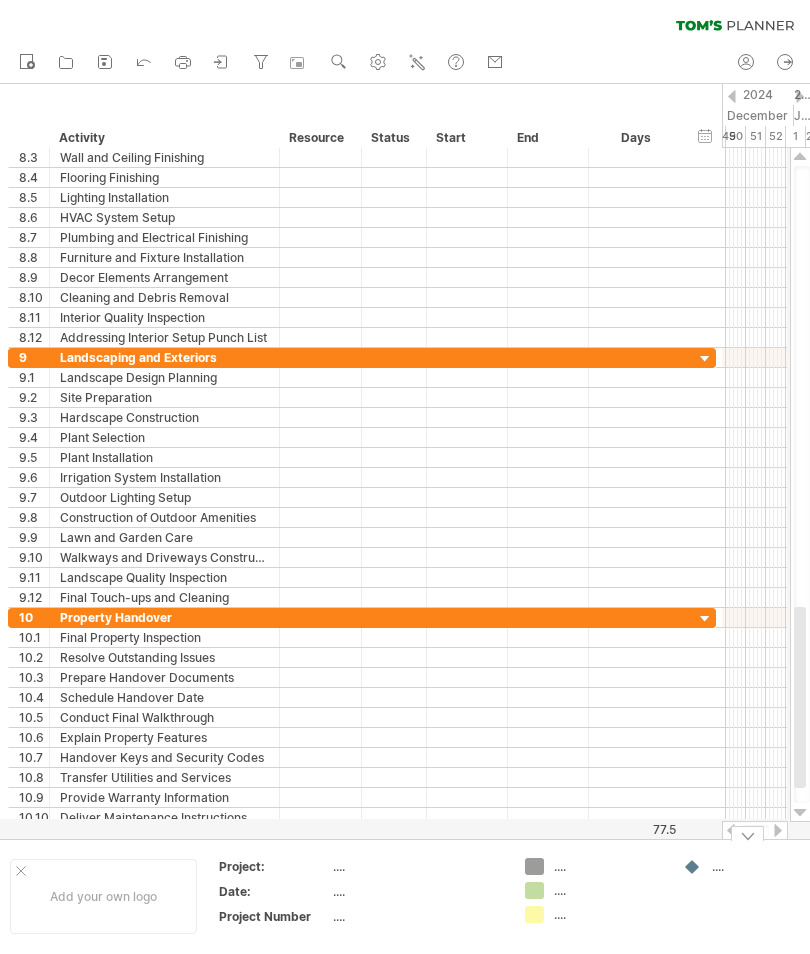 click at bounding box center [800, 813] 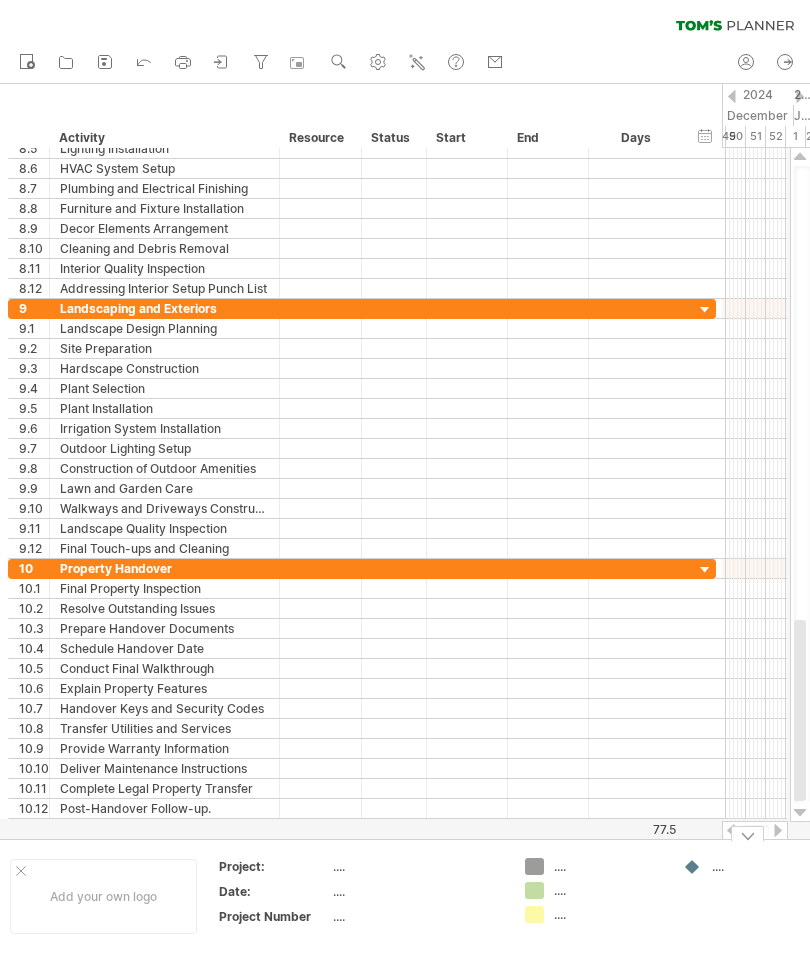 click at bounding box center [800, 813] 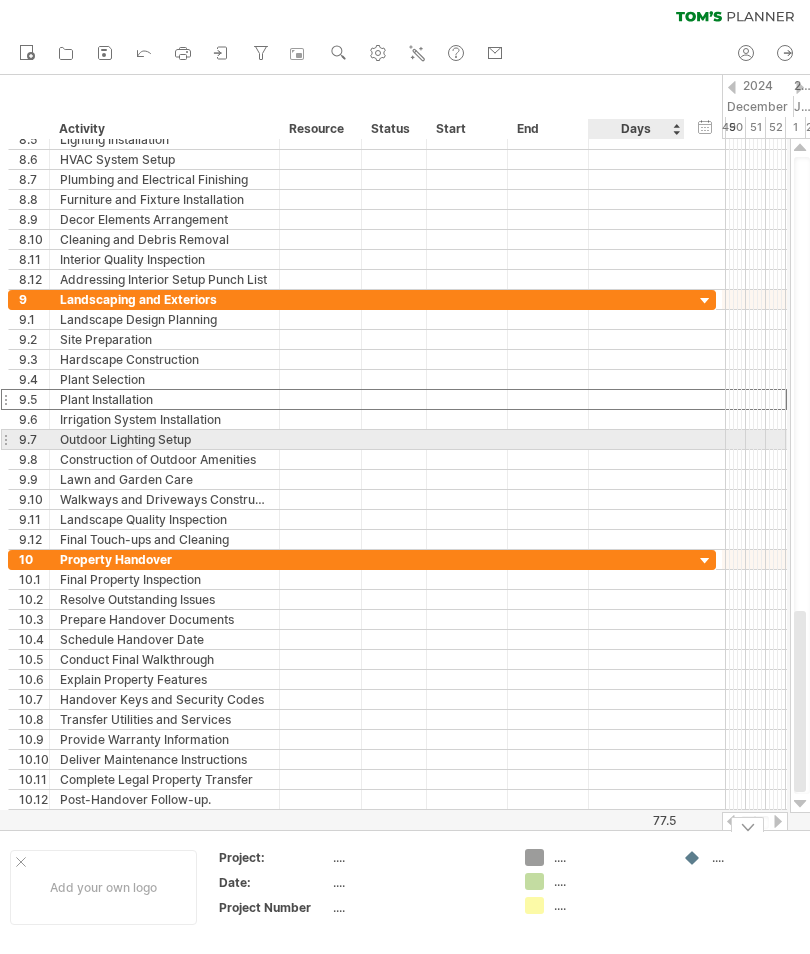 scroll, scrollTop: 0, scrollLeft: 0, axis: both 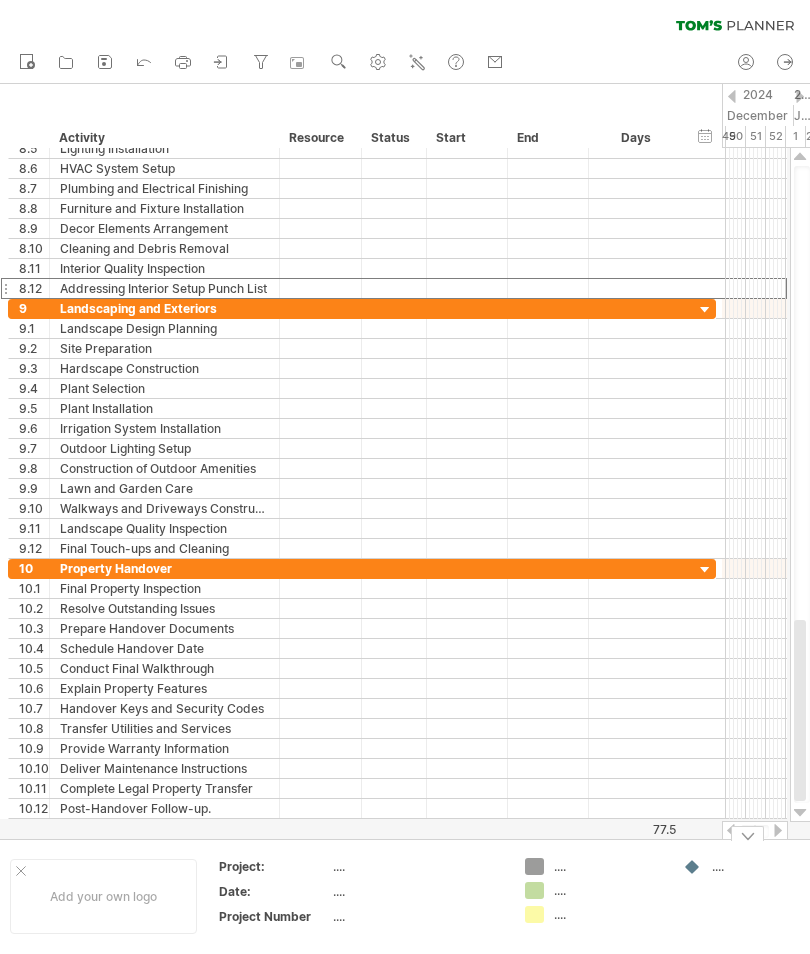 click at bounding box center (800, 813) 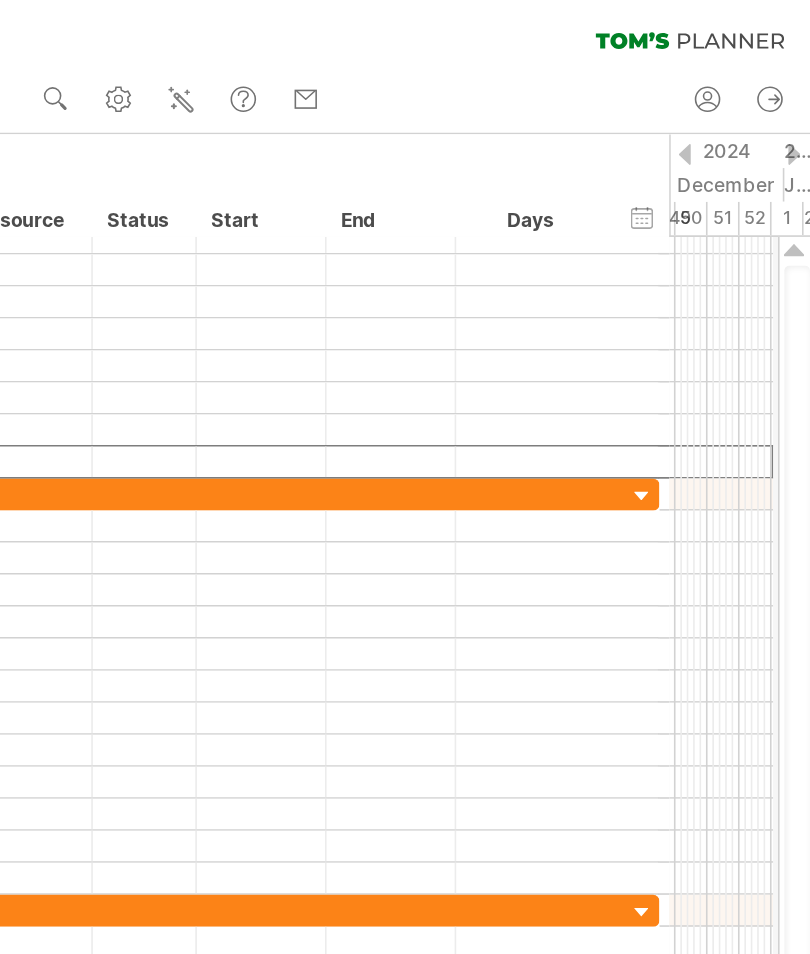 click at bounding box center (800, 157) 